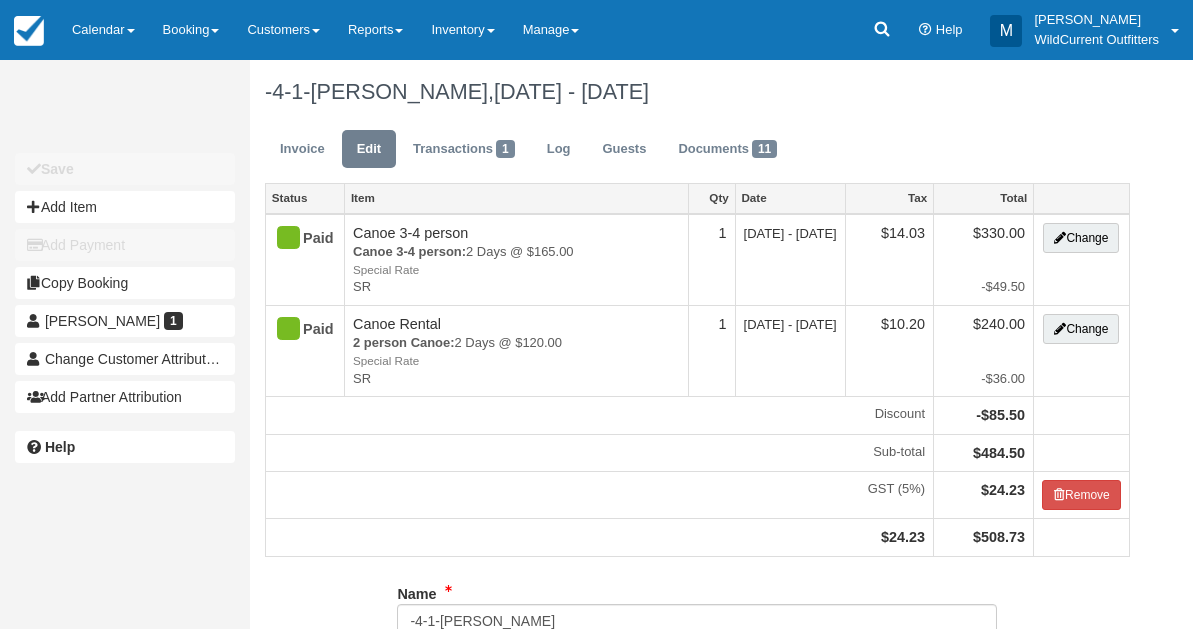 scroll, scrollTop: 0, scrollLeft: 0, axis: both 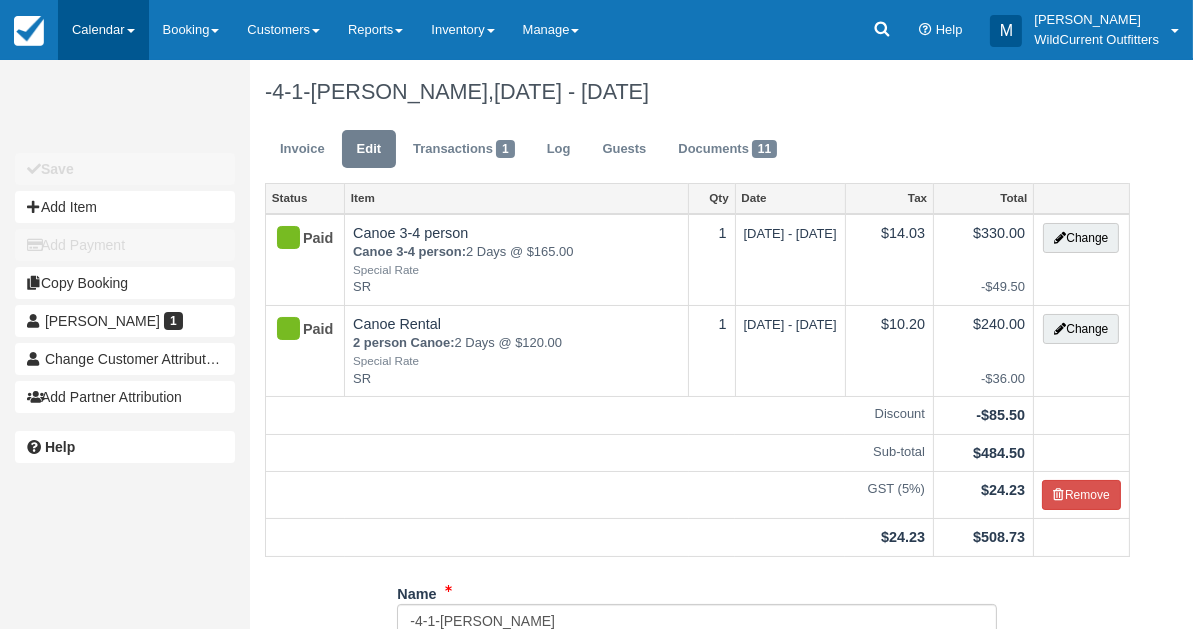 click on "Calendar" at bounding box center (103, 30) 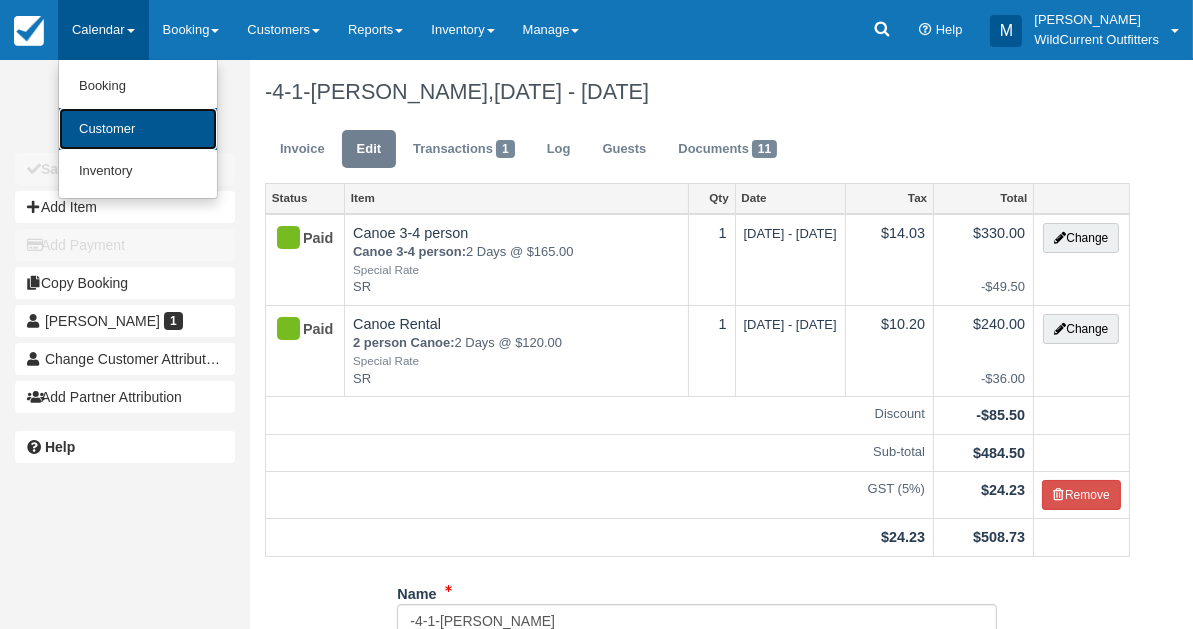 click on "Customer" at bounding box center [138, 129] 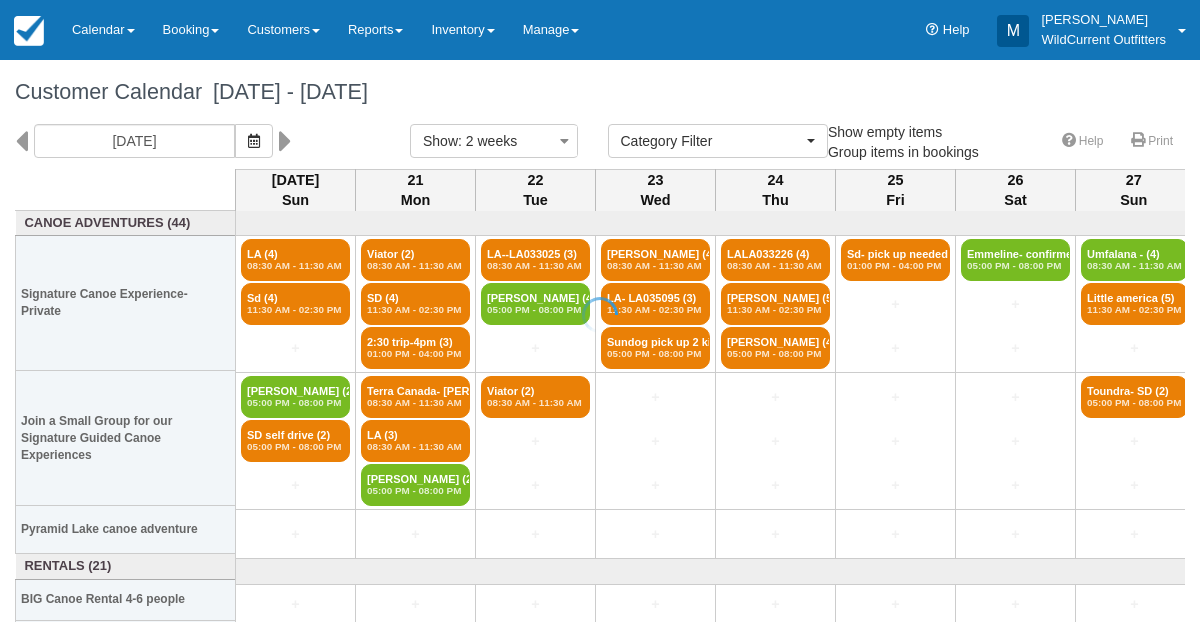 select 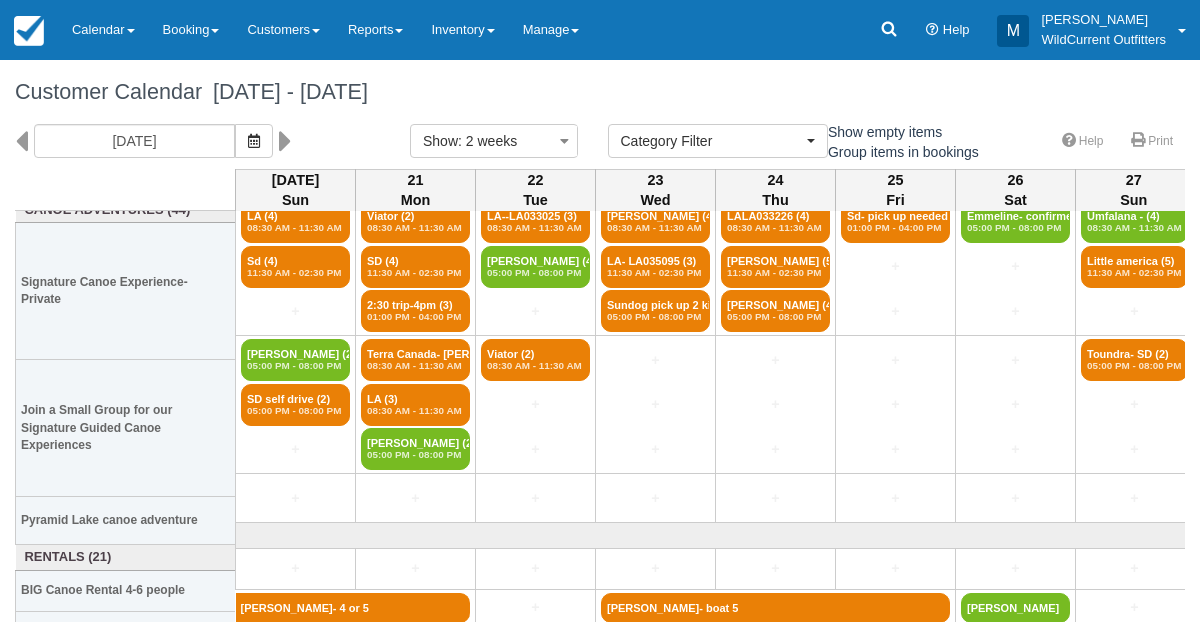 scroll, scrollTop: 11, scrollLeft: 0, axis: vertical 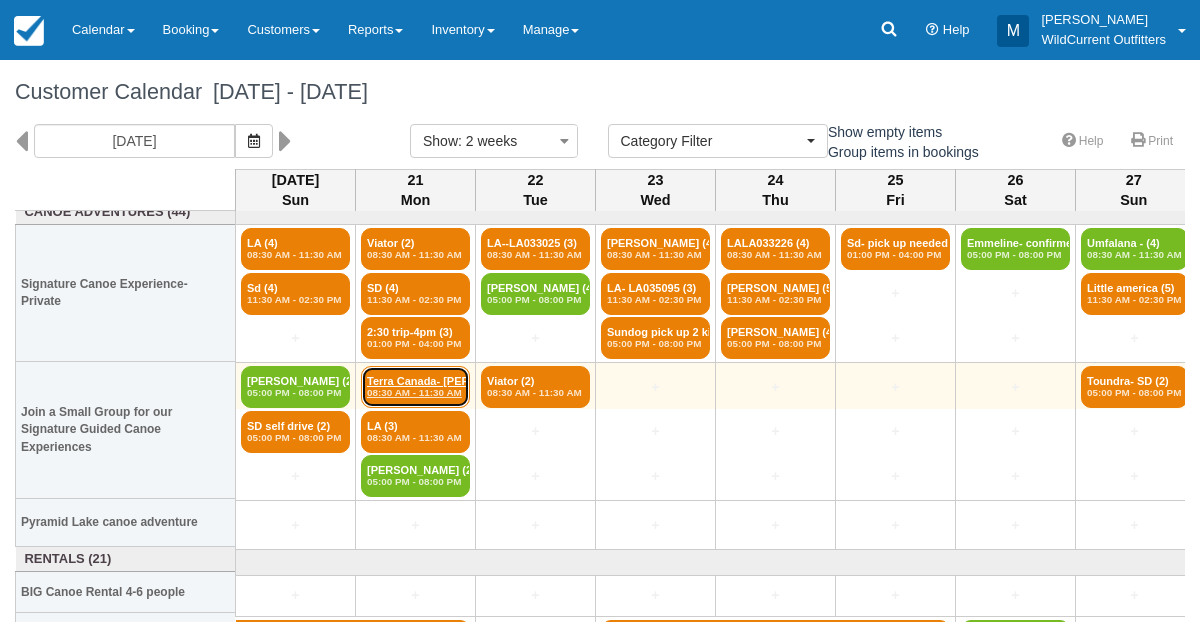 click on "Terra Canada- Louise (2)  08:30 AM - 11:30 AM" at bounding box center [415, 387] 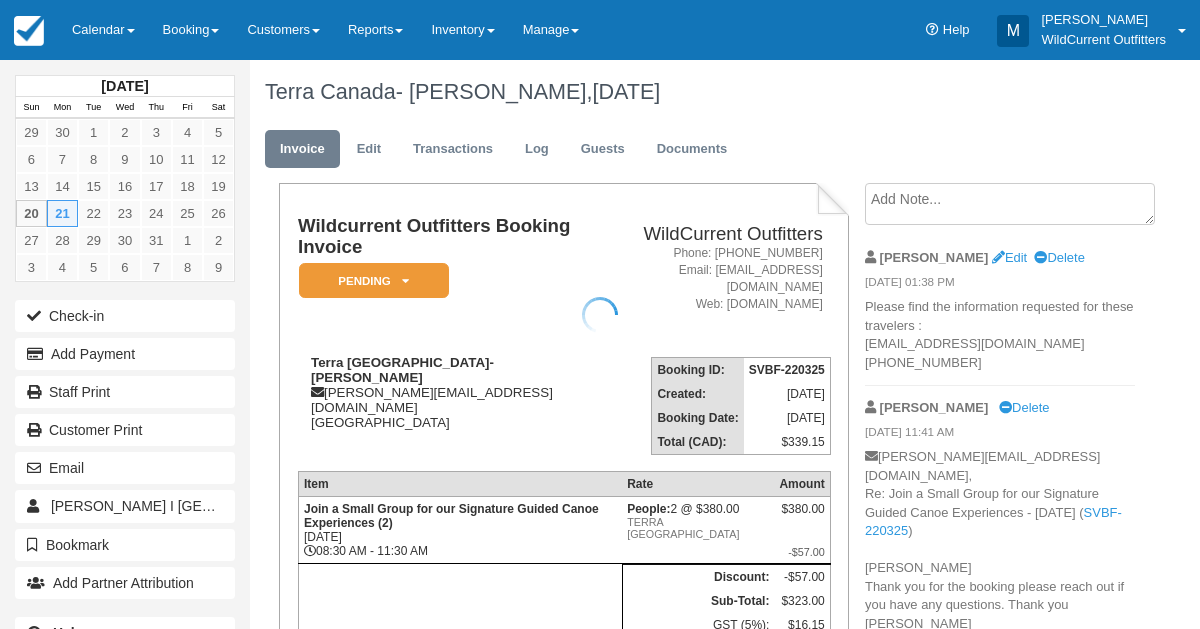 scroll, scrollTop: 0, scrollLeft: 0, axis: both 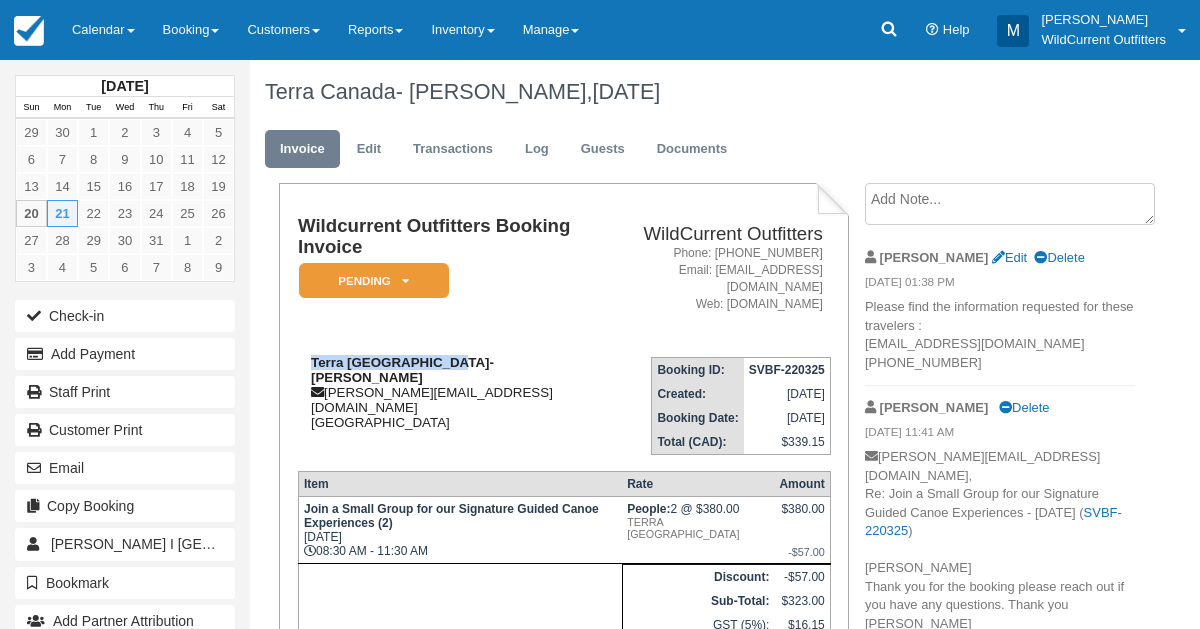 drag, startPoint x: 451, startPoint y: 359, endPoint x: 307, endPoint y: 366, distance: 144.17004 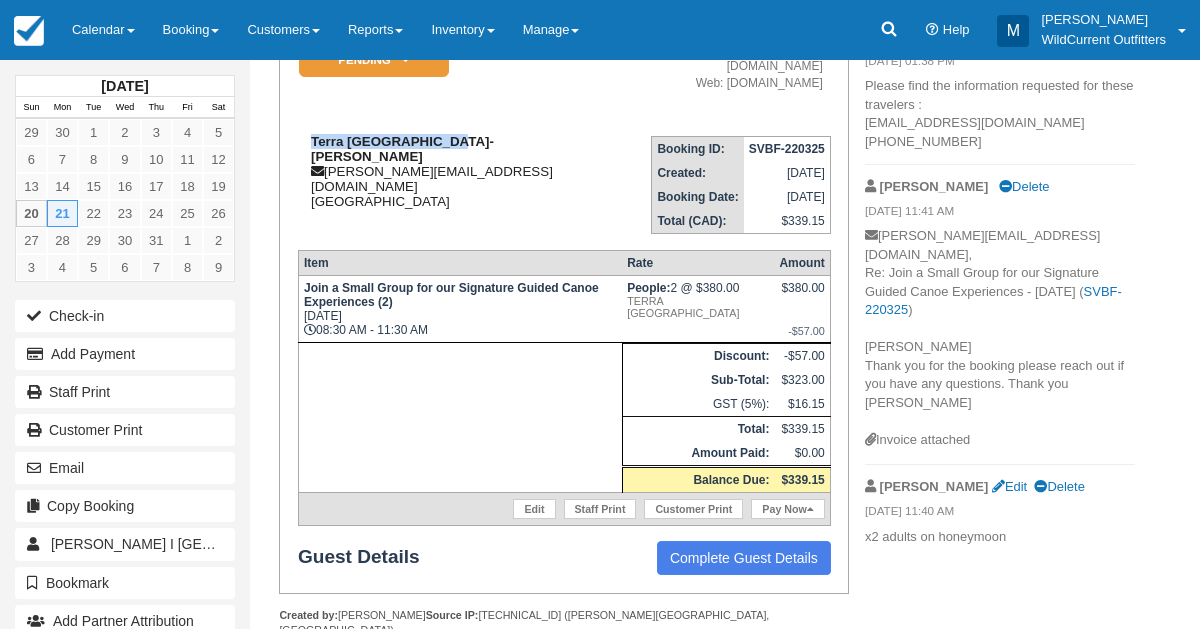 scroll, scrollTop: 222, scrollLeft: 0, axis: vertical 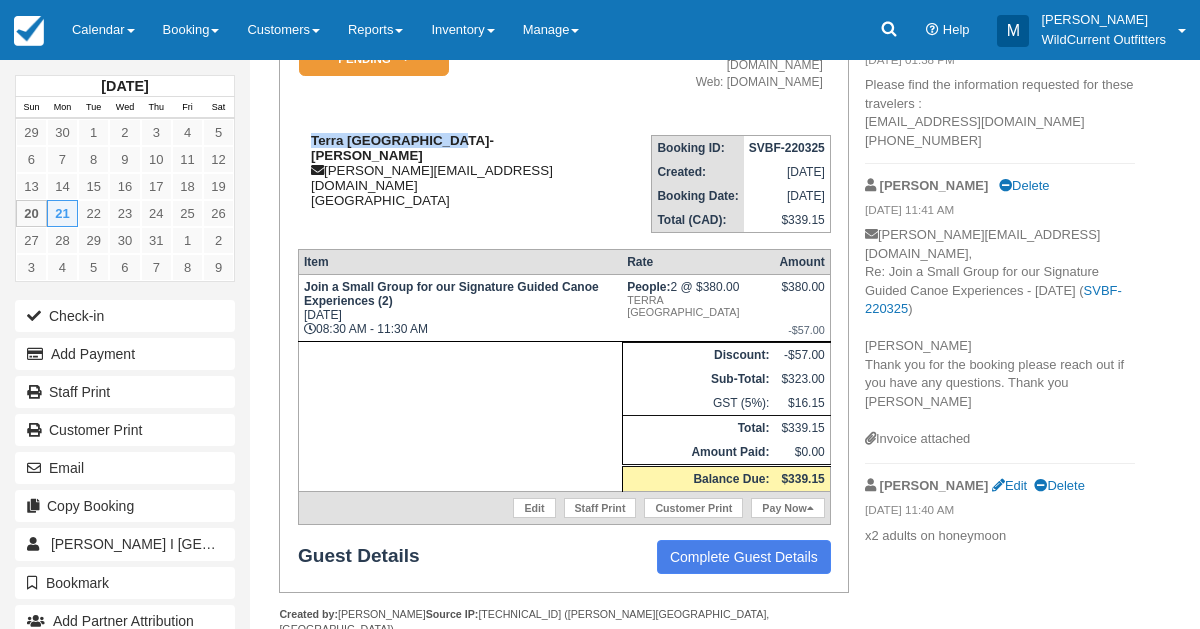 copy on "Terra Canada- Louise" 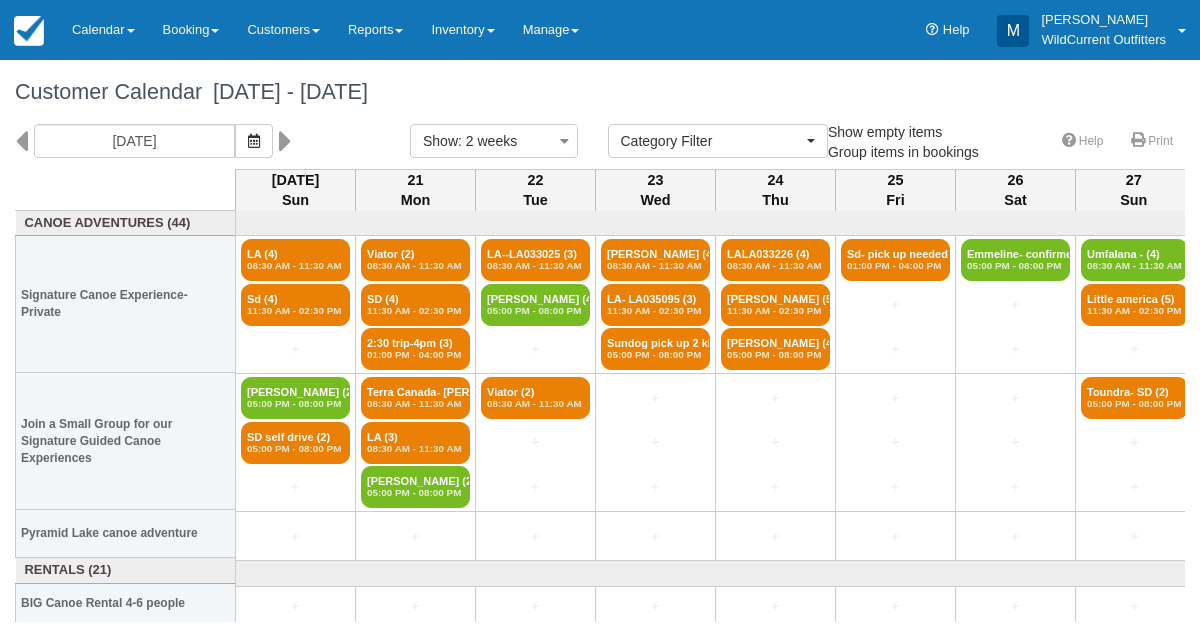 select 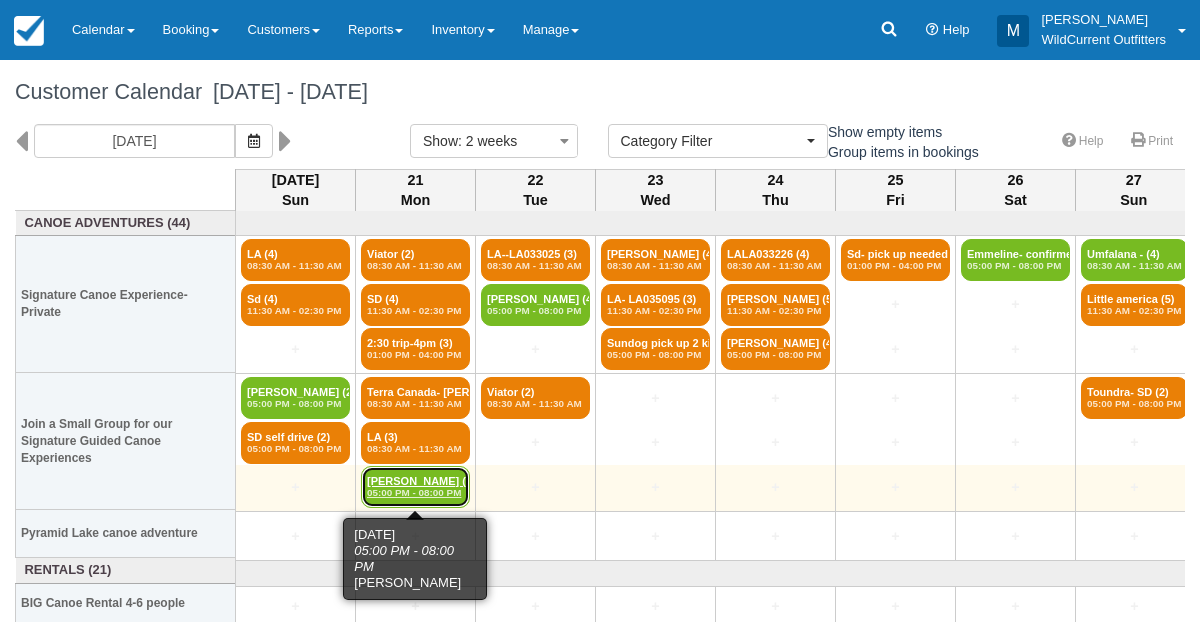 click on "05:00 PM - 08:00 PM" at bounding box center [415, 493] 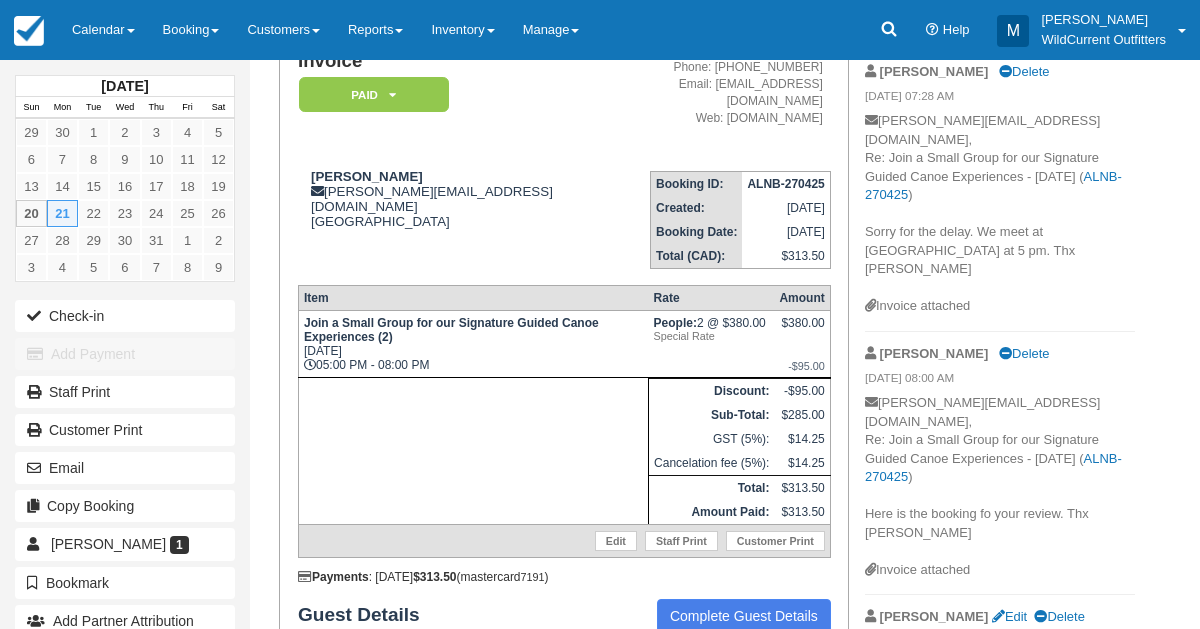 scroll, scrollTop: 186, scrollLeft: 0, axis: vertical 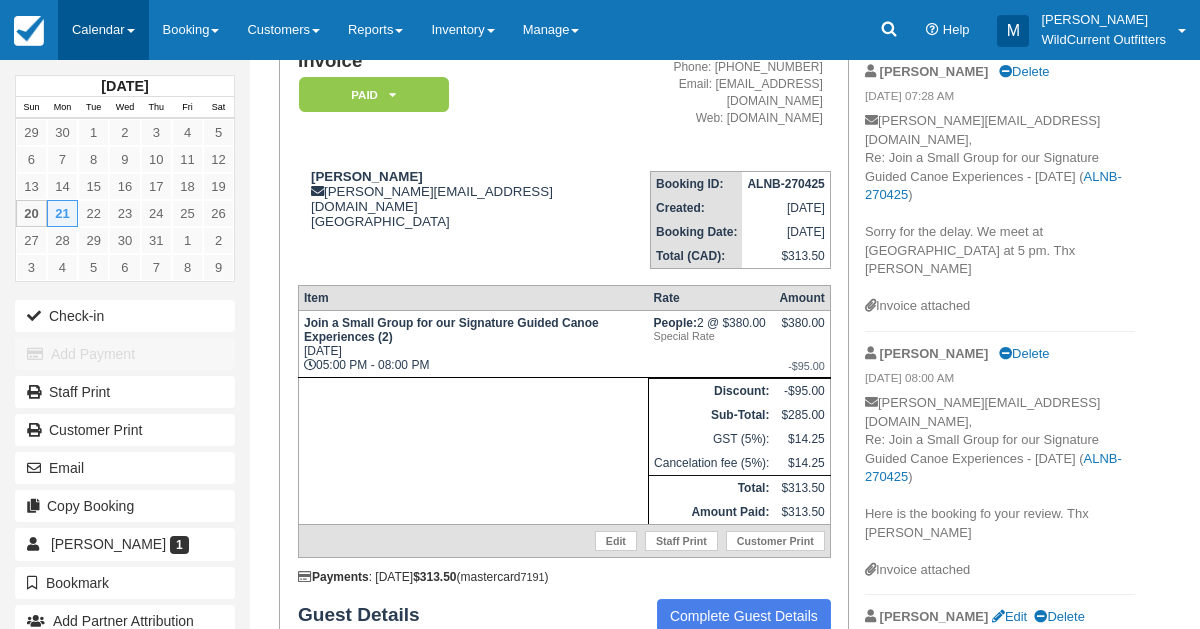 click on "Calendar" at bounding box center [103, 30] 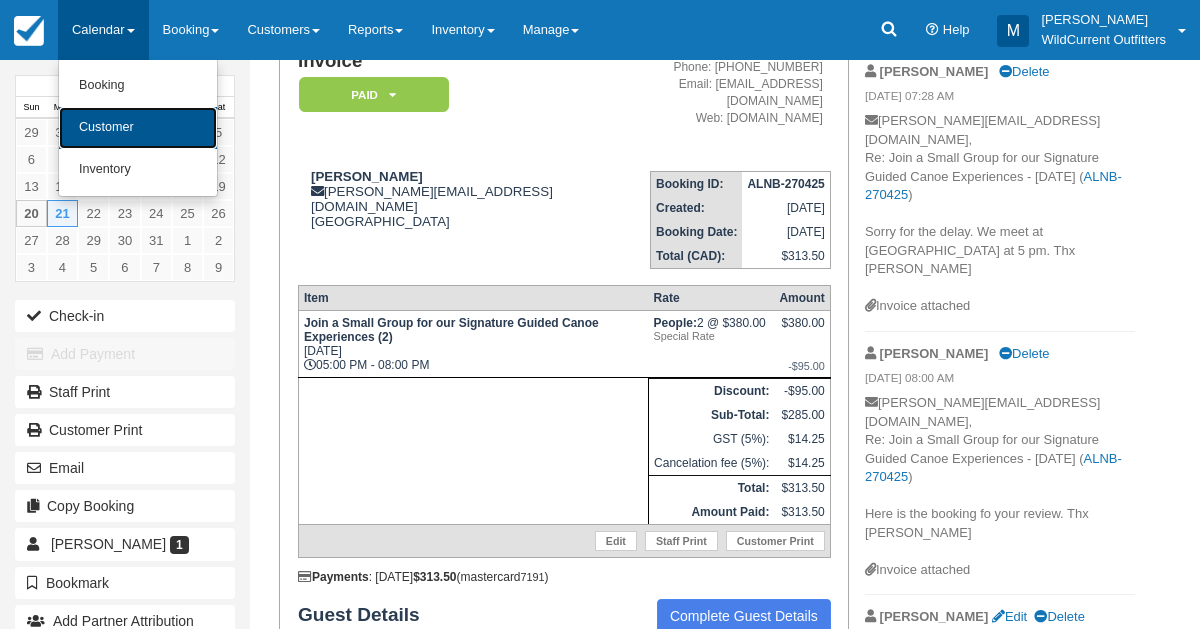 click on "Customer" at bounding box center (138, 128) 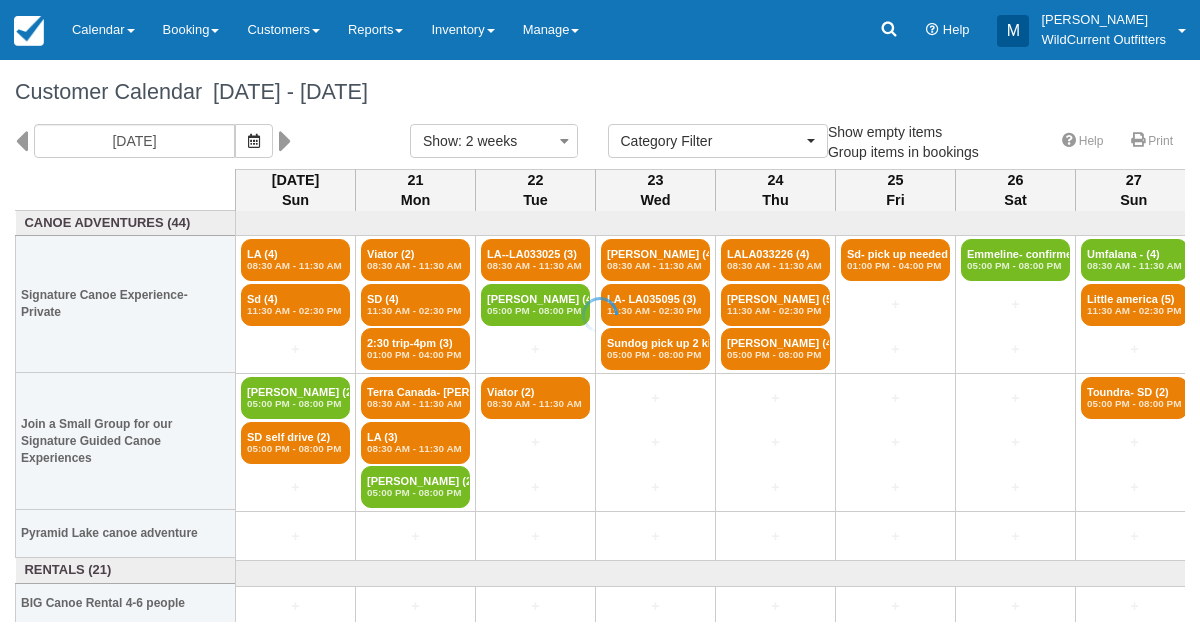 select 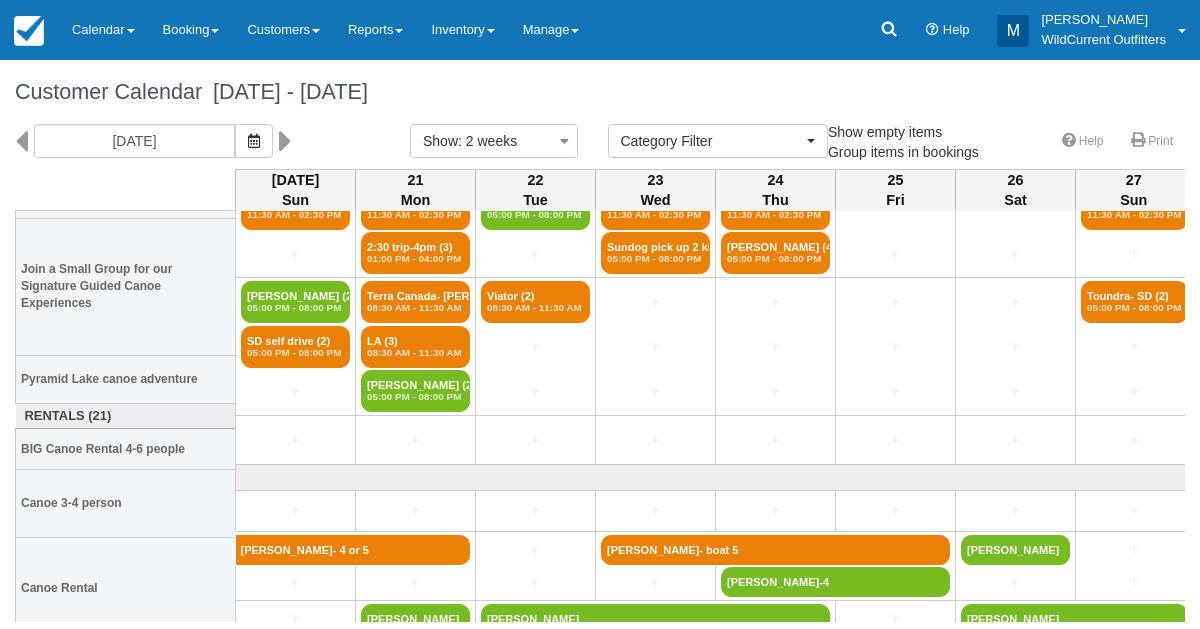 scroll, scrollTop: 171, scrollLeft: 0, axis: vertical 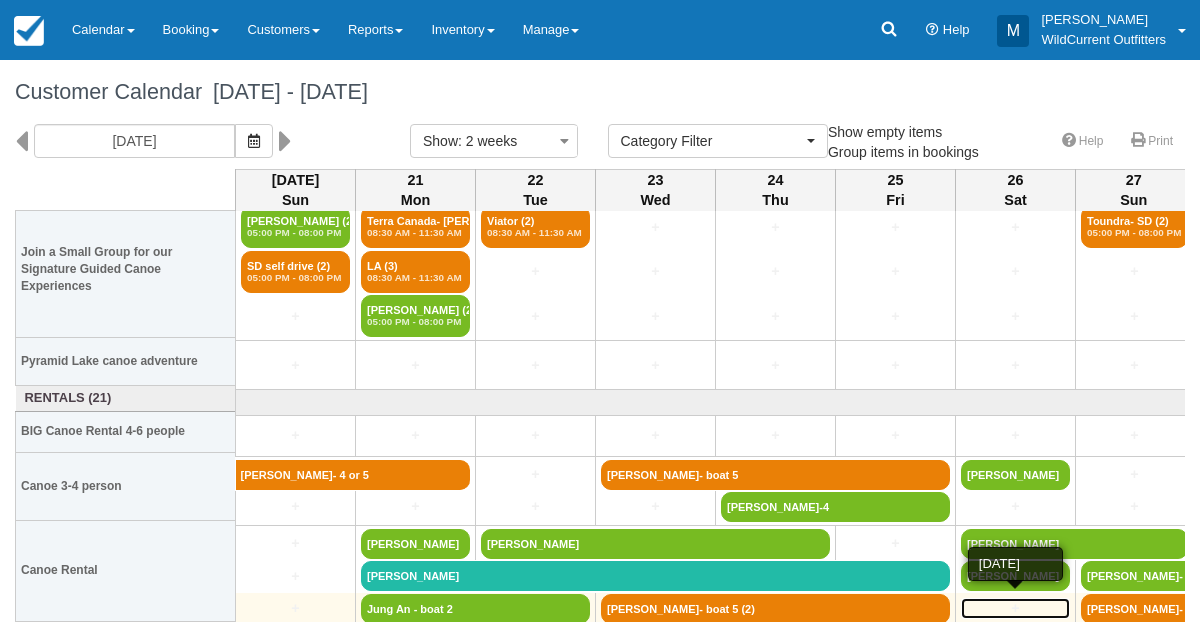 click on "+" at bounding box center (1015, 608) 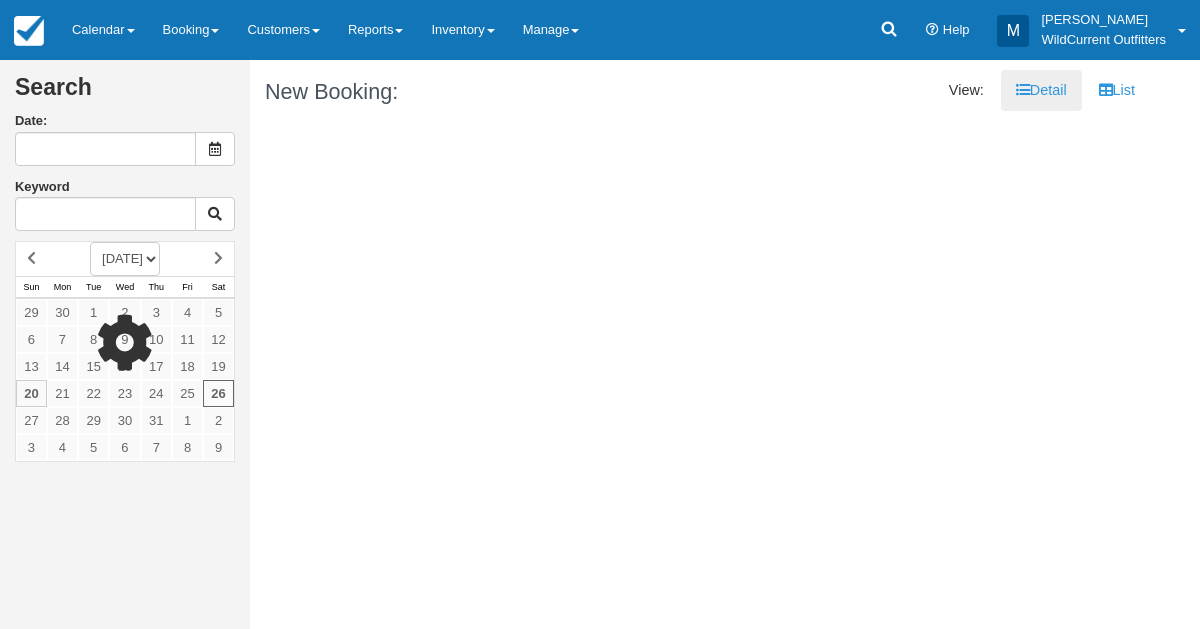 type on "[DATE]" 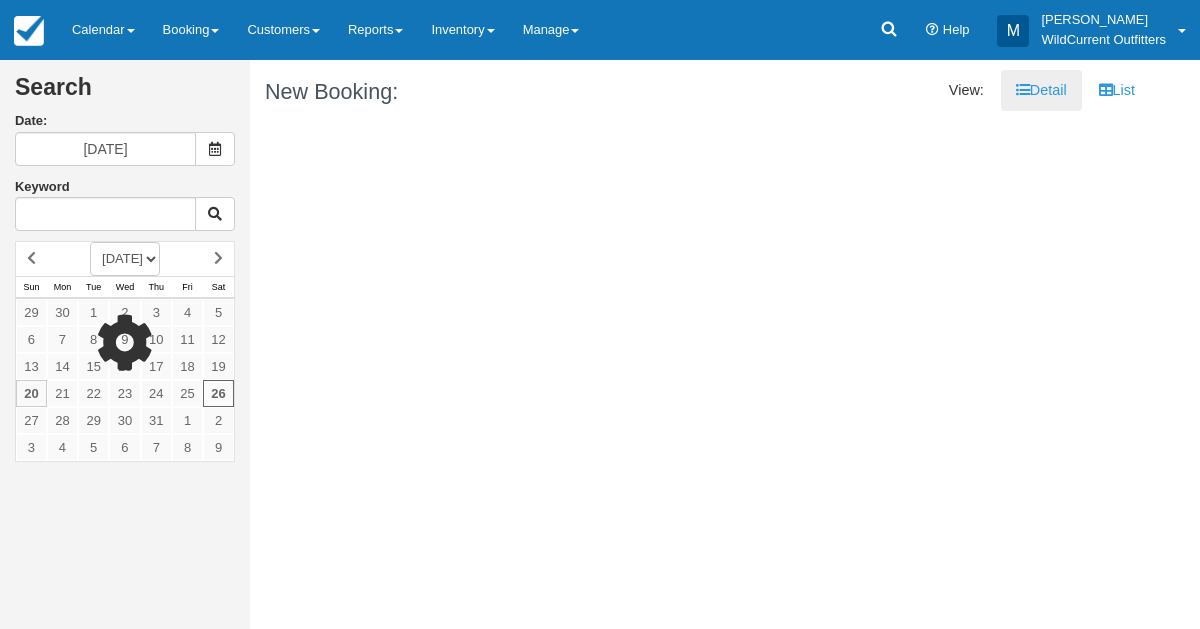 scroll, scrollTop: 0, scrollLeft: 0, axis: both 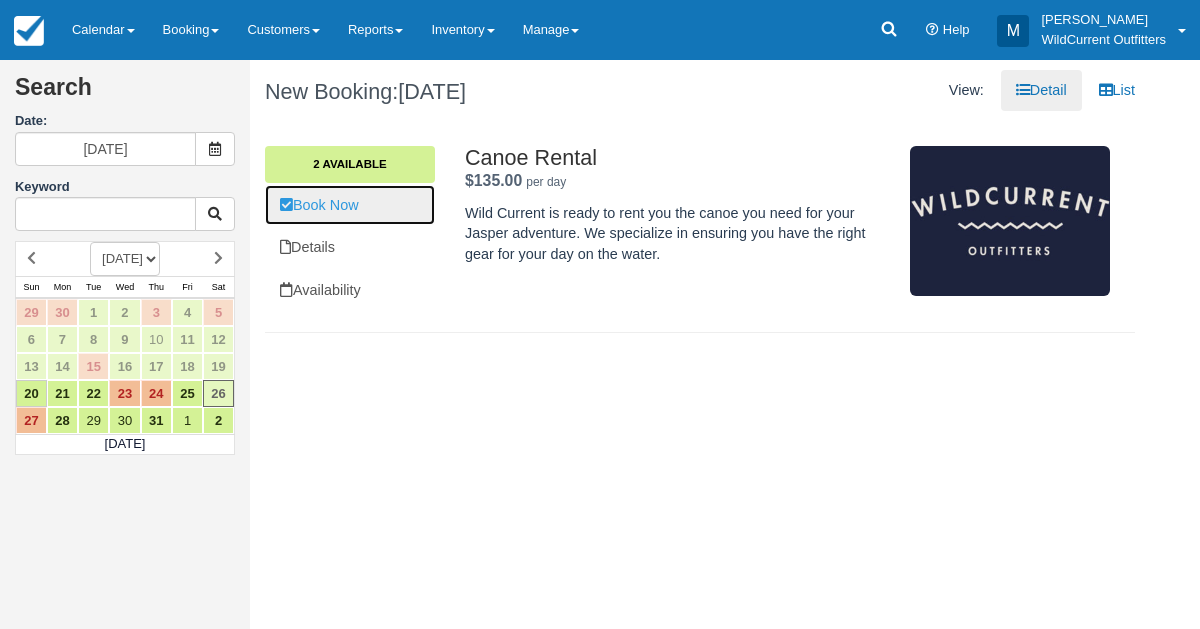 click on "Book Now" at bounding box center [350, 205] 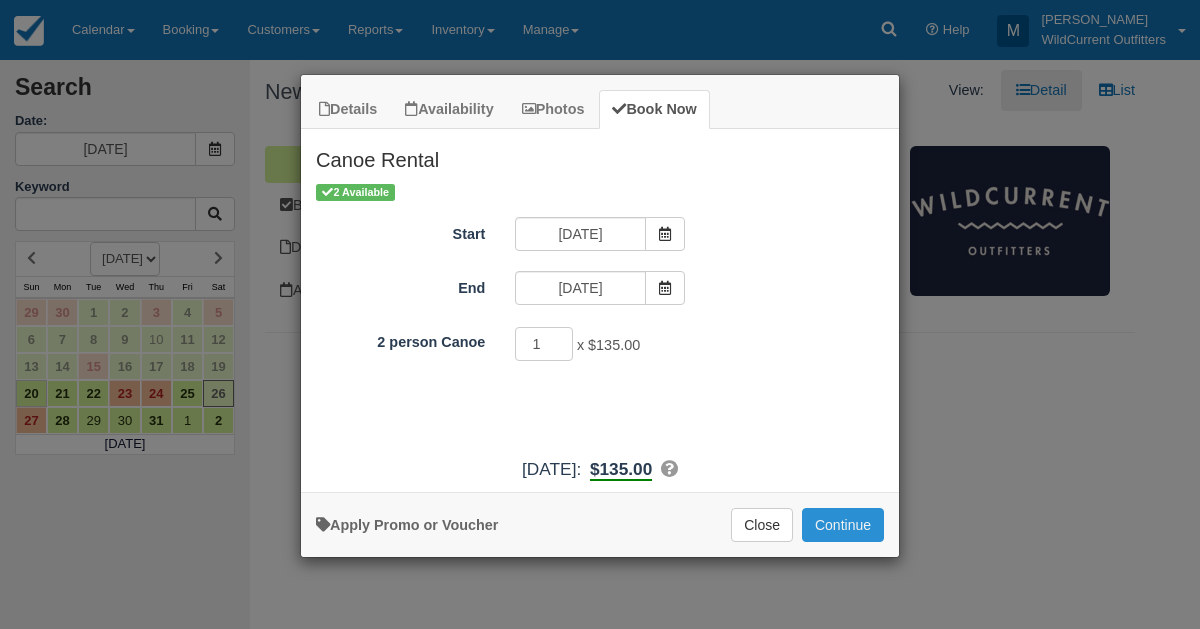 click on "Continue" at bounding box center [843, 525] 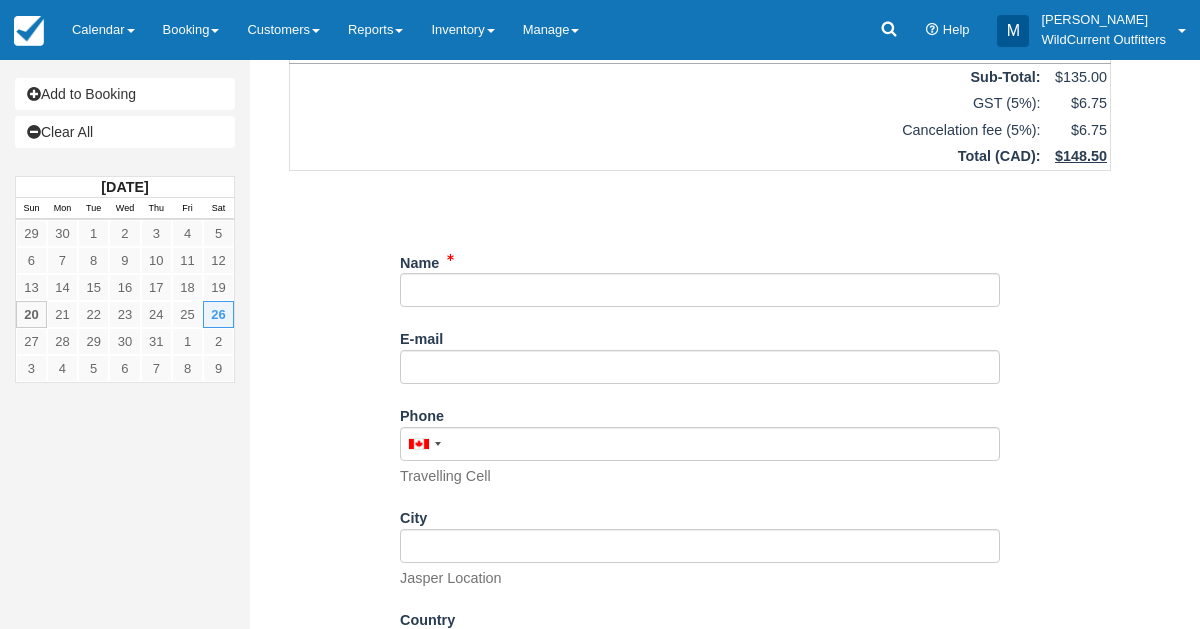 scroll, scrollTop: 390, scrollLeft: 0, axis: vertical 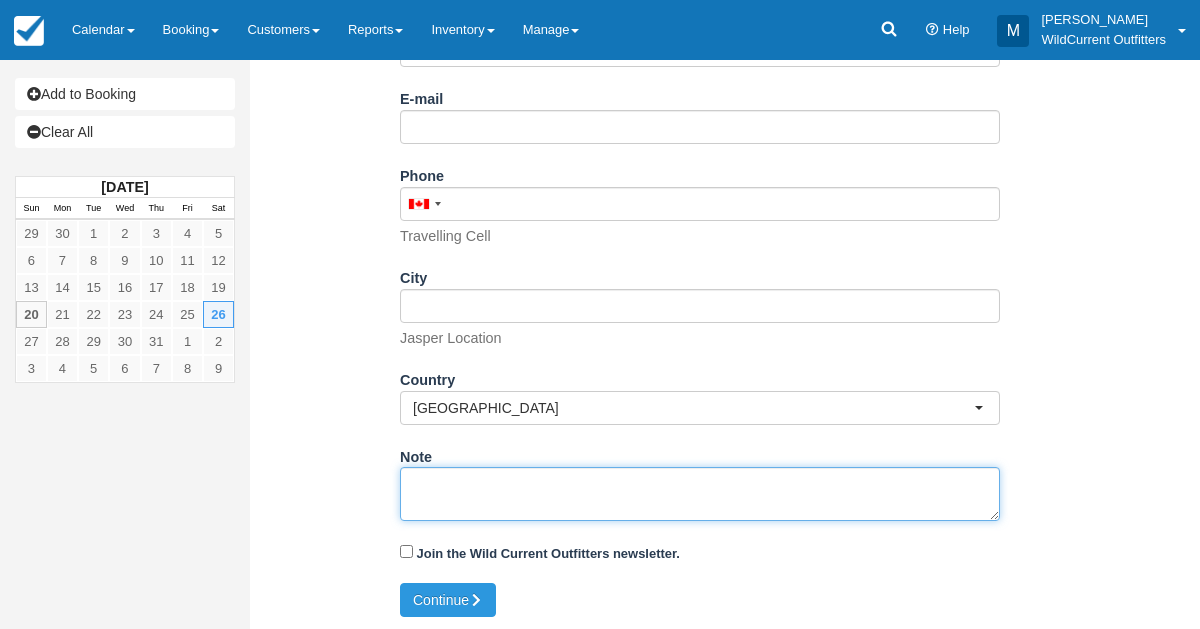 click on "Note" at bounding box center [700, 494] 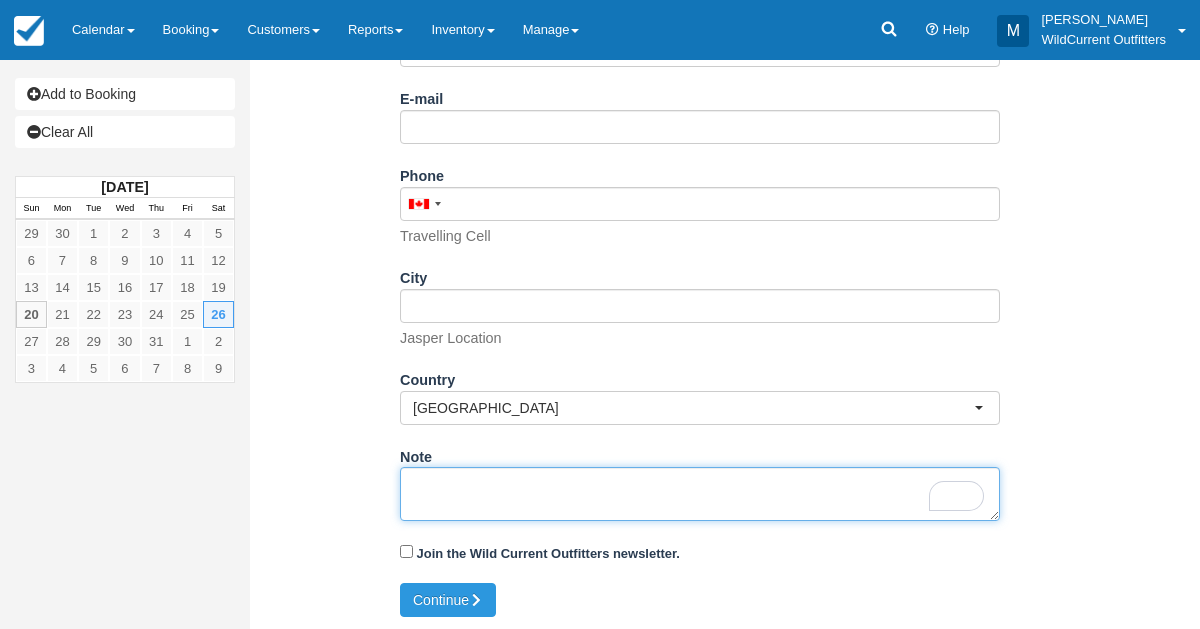 paste on "Terra Canada- Louise" 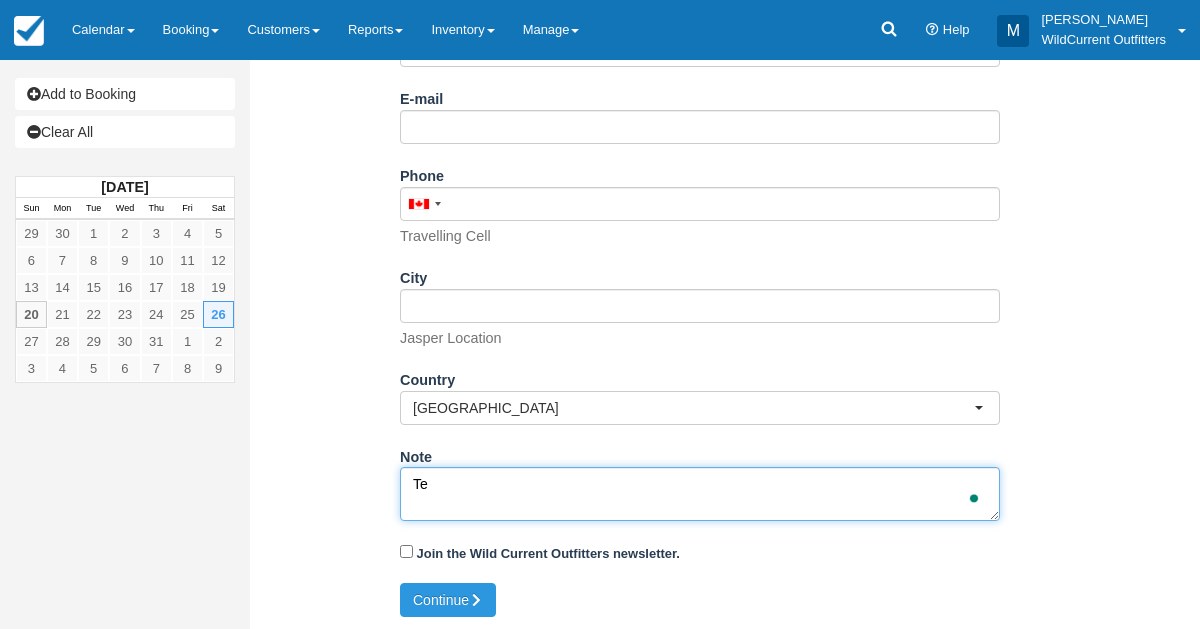 type on "T" 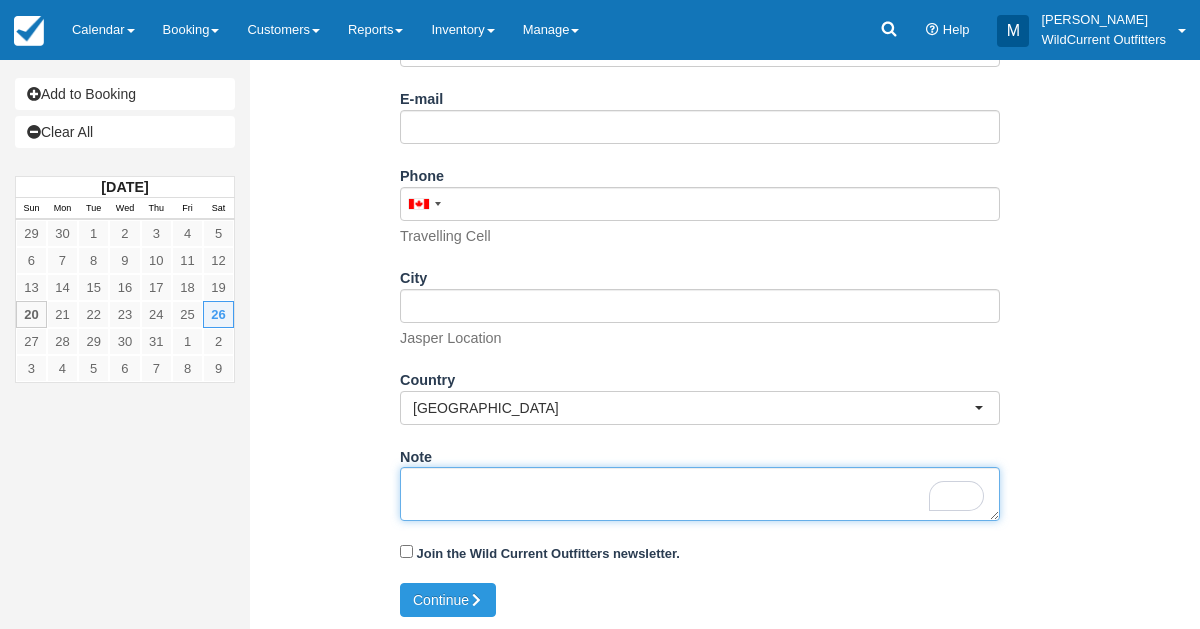 paste on "Name: William Webster
Email: wea.webster@gmail.com
Which day would you like to rent your canoe(s)?: July 28, 2025
Is your canoe rental for multiple days?: No
How many people are in your group?: 2
Comments, Questions, Concerns...: Dear Wild Current Outfitters,
I hope you’re doing well! I few days ago you have told me that there are no canoes anymore available for the 27th of July. However, we can adjust our plans a little. Therefore, I am wondering if there is any full day availability (a canoe for 2 persons) for the 26th or 28/29th of July? Thank you in advance and I look forward to hearing from you." 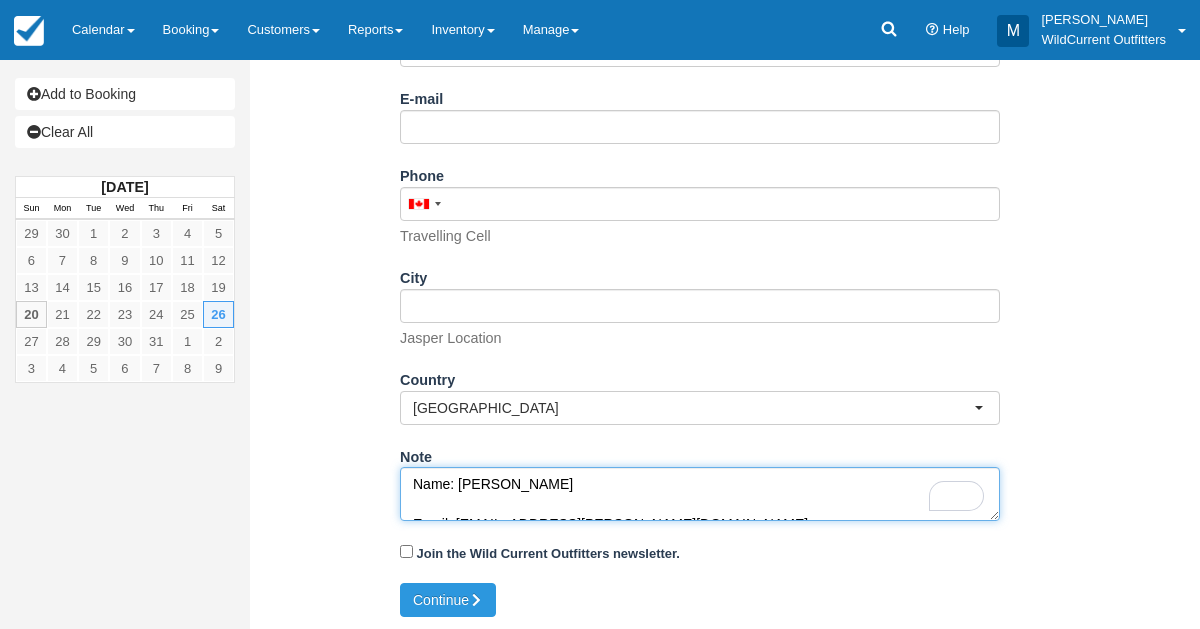 scroll, scrollTop: 251, scrollLeft: 0, axis: vertical 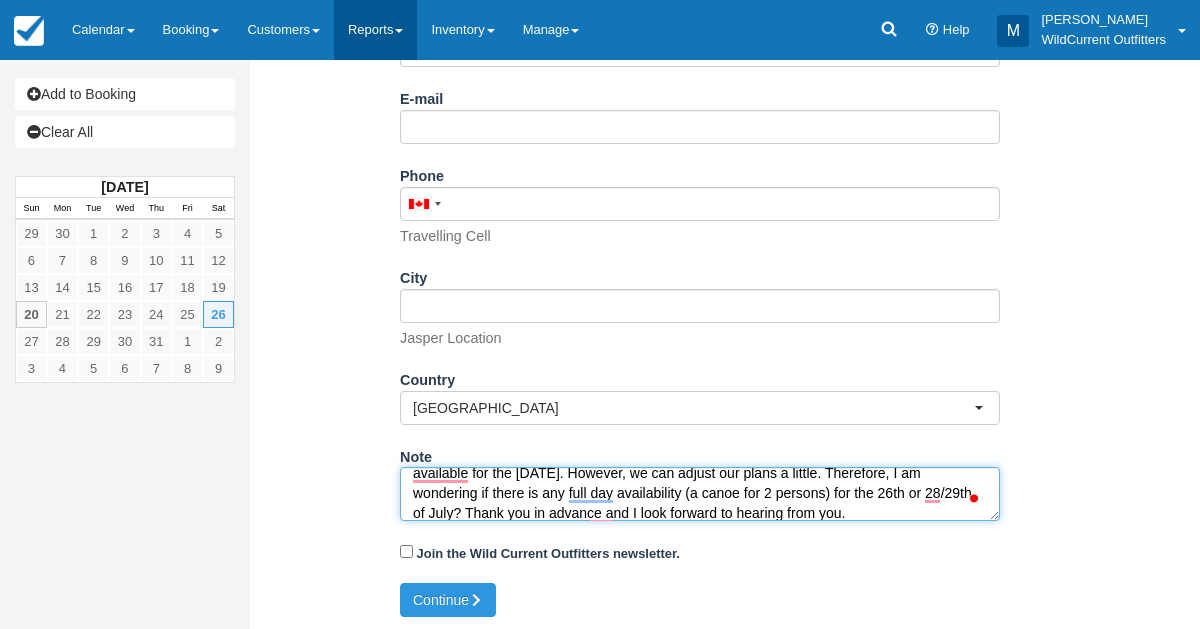 type on "Name: William Webster
Email: wea.webster@gmail.com
Which day would you like to rent your canoe(s)?: July 28, 2025
Is your canoe rental for multiple days?: No
How many people are in your group?: 2
Comments, Questions, Concerns...: Dear Wild Current Outfitters,
I hope you’re doing well! I few days ago you have told me that there are no canoes anymore available for the 27th of July. However, we can adjust our plans a little. Therefore, I am wondering if there is any full day availability (a canoe for 2 persons) for the 26th or 28/29th of July? Thank you in advance and I look forward to hearing from you." 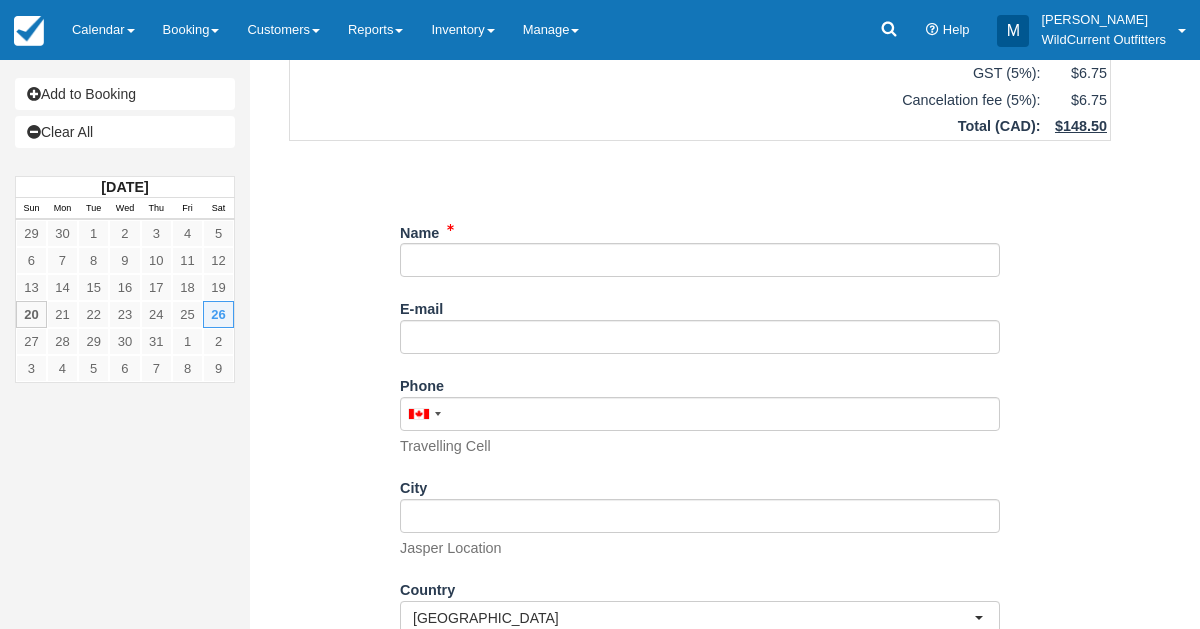 scroll, scrollTop: 178, scrollLeft: 0, axis: vertical 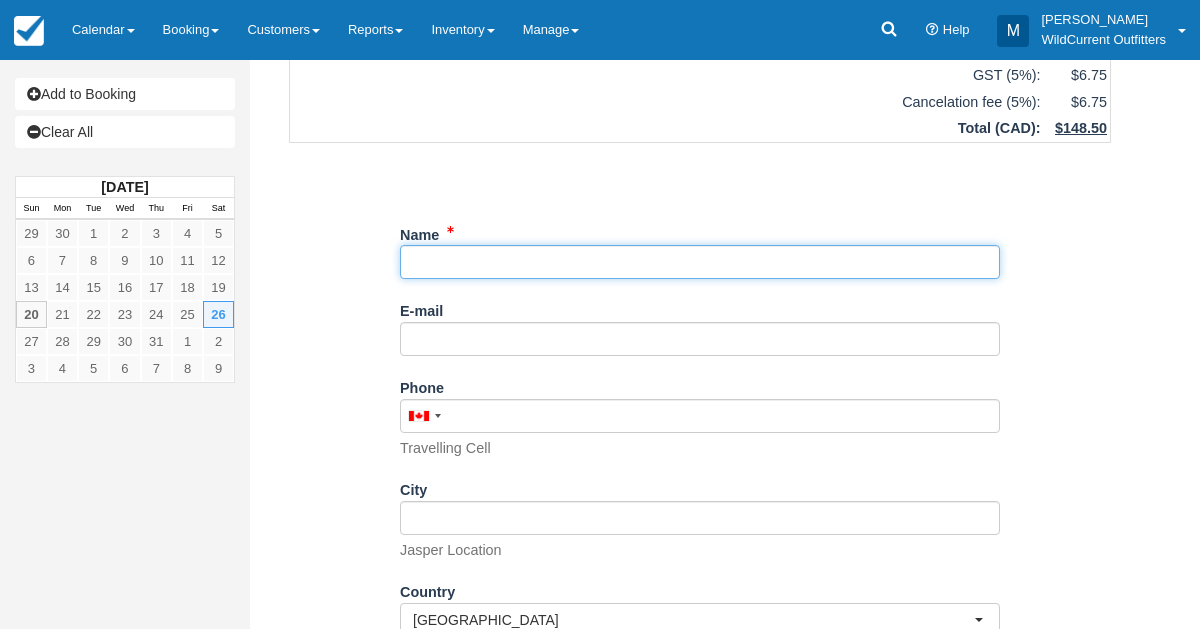 click on "Name" at bounding box center [700, 262] 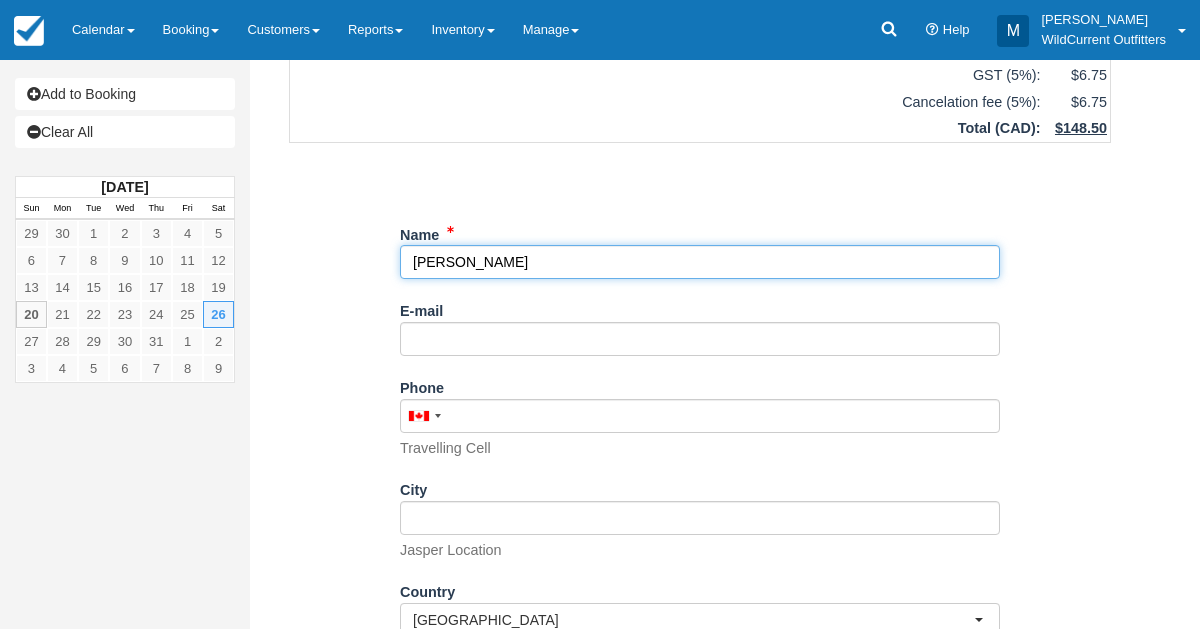 type on "William Webster" 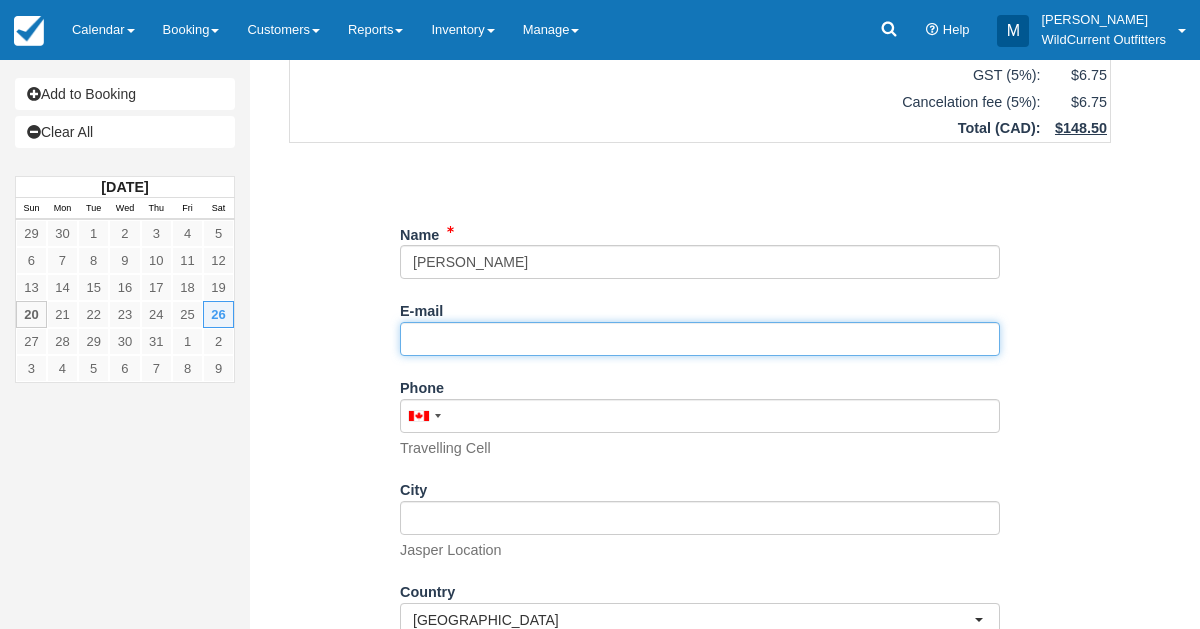 click on "E-mail" at bounding box center (700, 339) 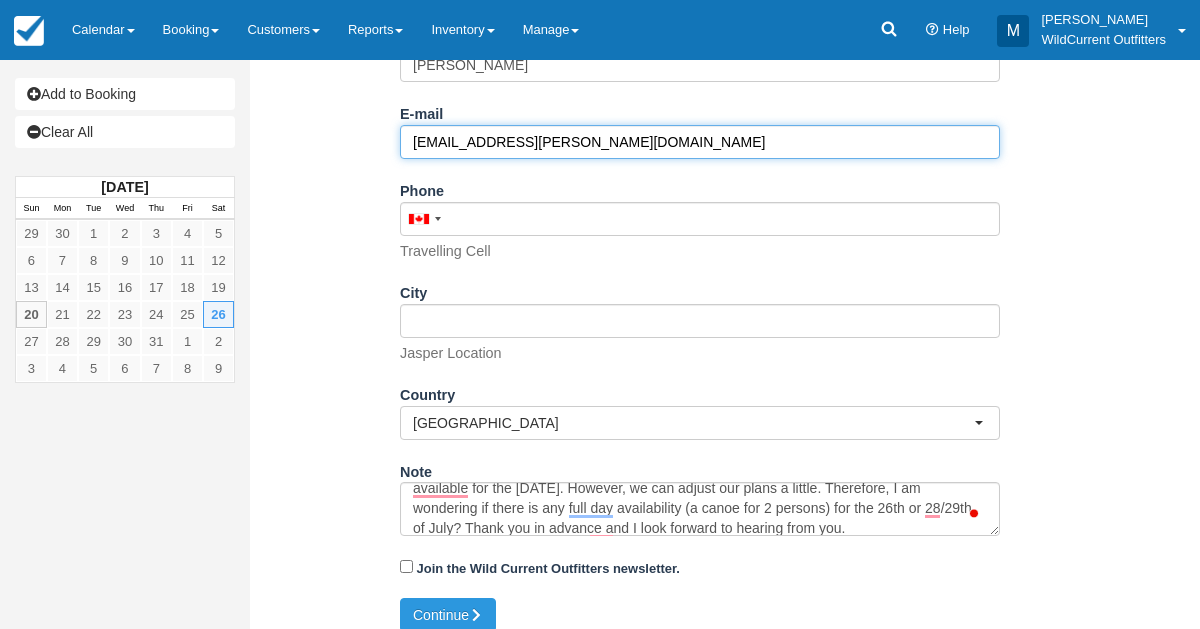 scroll, scrollTop: 390, scrollLeft: 0, axis: vertical 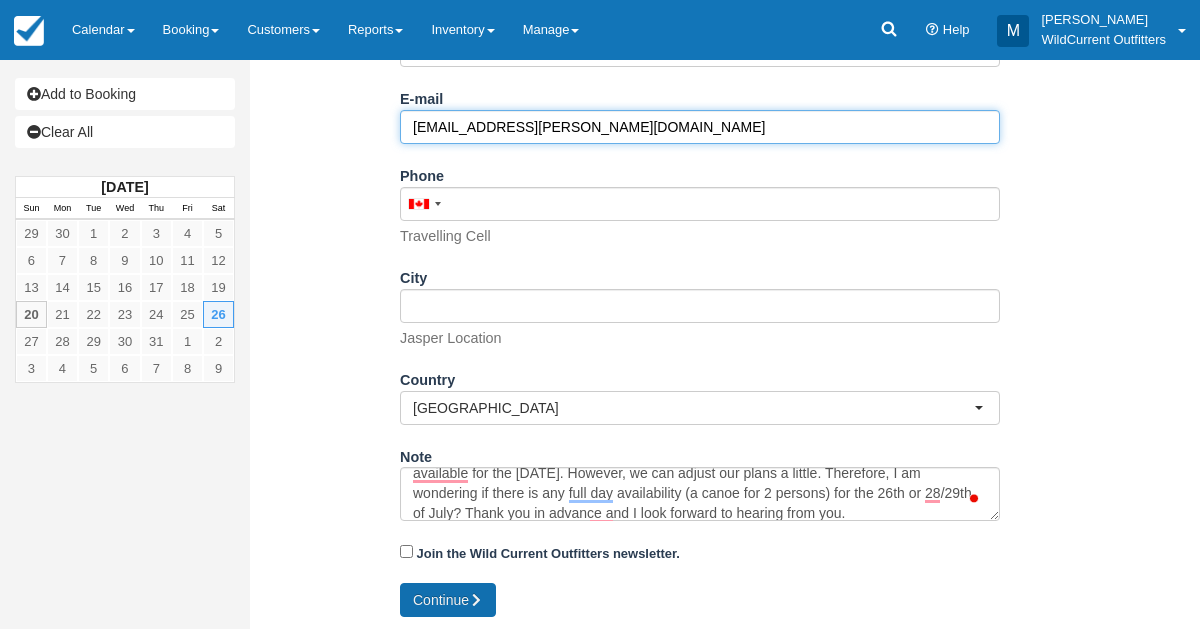 type on "wea.webster@gmail.com" 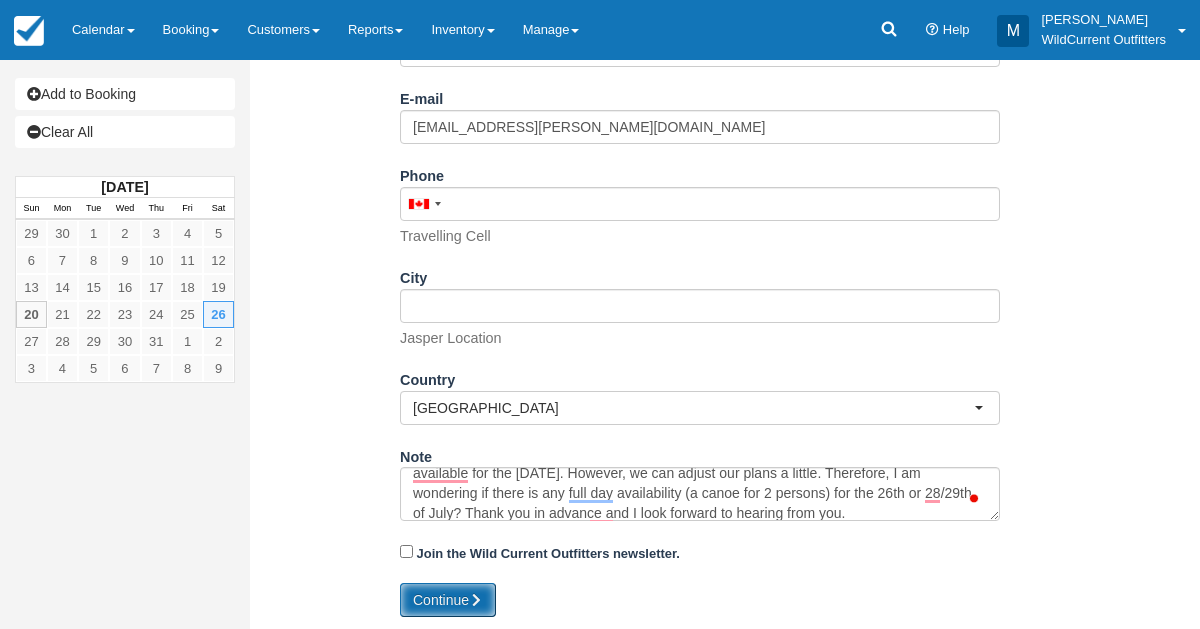 click on "Continue" at bounding box center [448, 600] 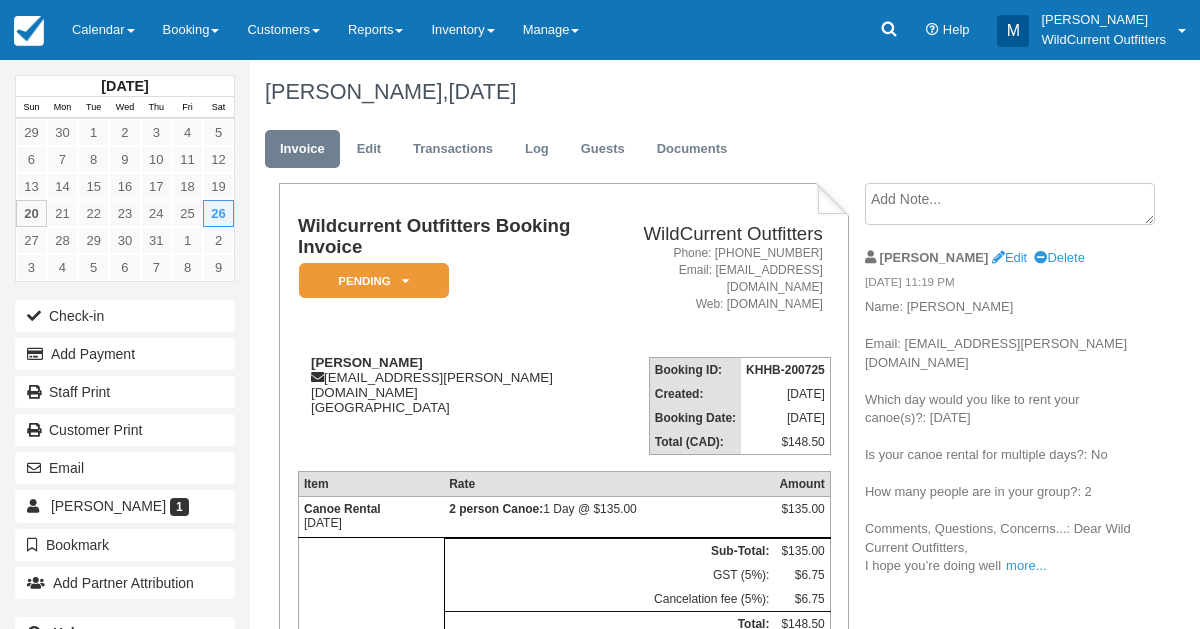 scroll, scrollTop: 0, scrollLeft: 0, axis: both 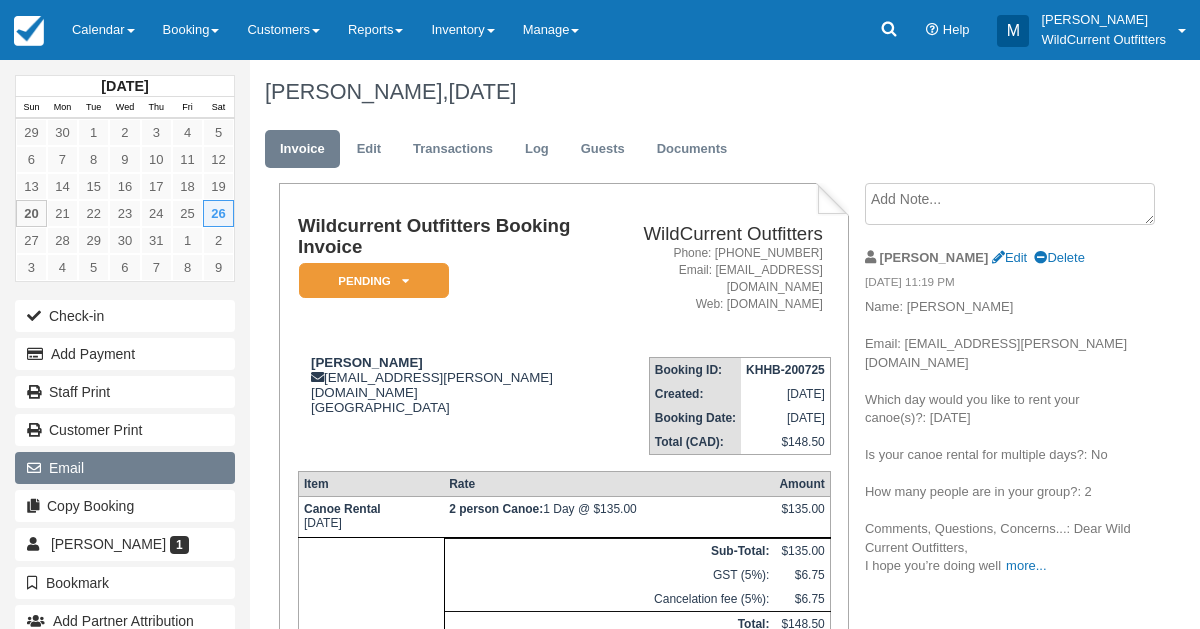 click on "Email" at bounding box center (125, 468) 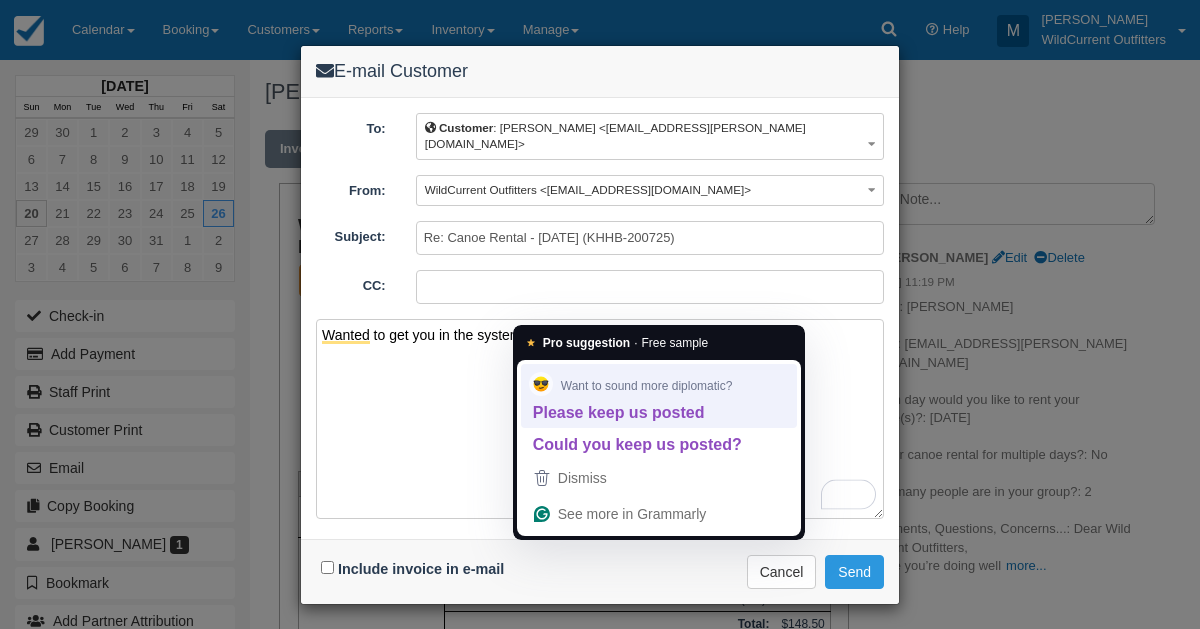 type on "Wanted to get you in the system. Keep us posted" 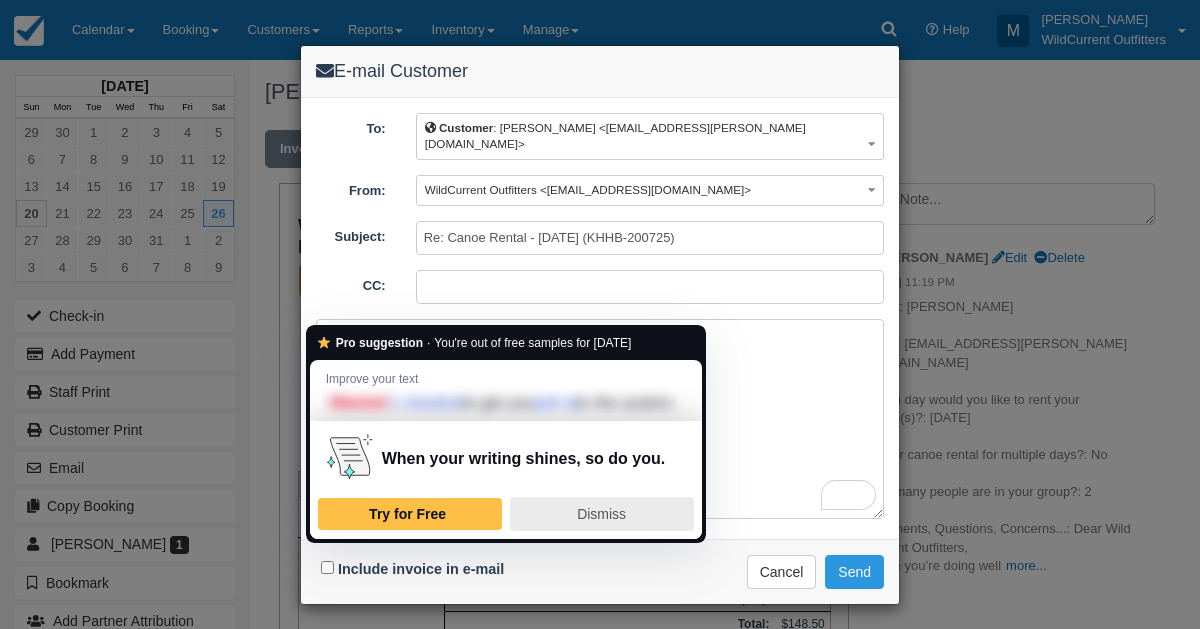click on "Dismiss" at bounding box center [601, 514] 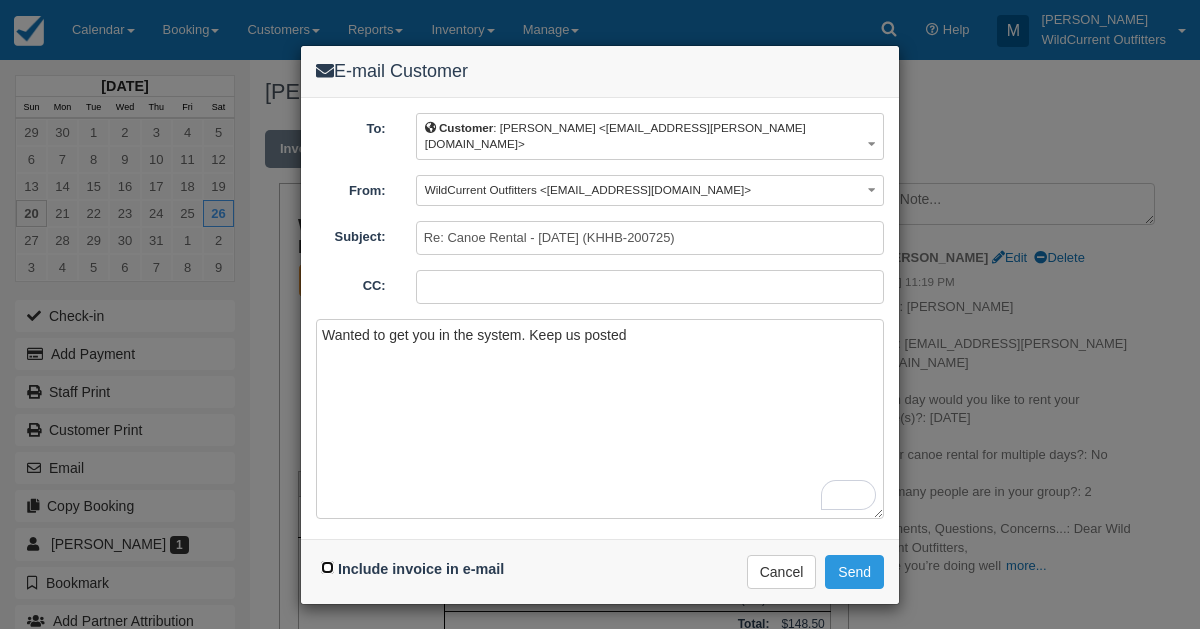 click on "Include invoice in e-mail" at bounding box center (327, 567) 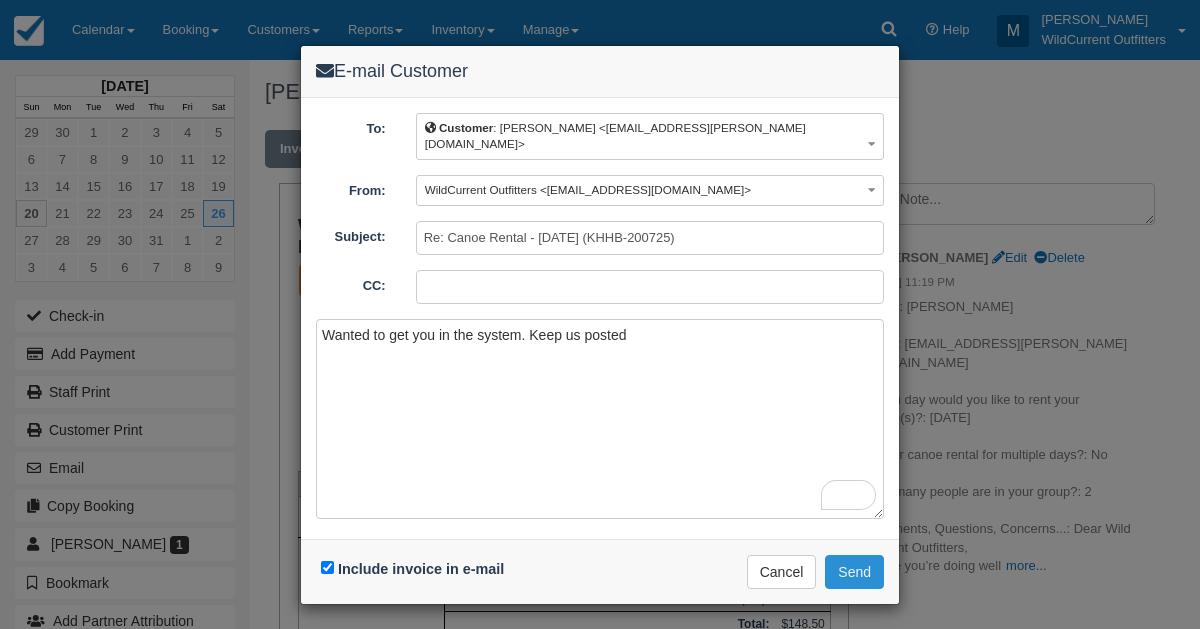click on "Send" at bounding box center (854, 572) 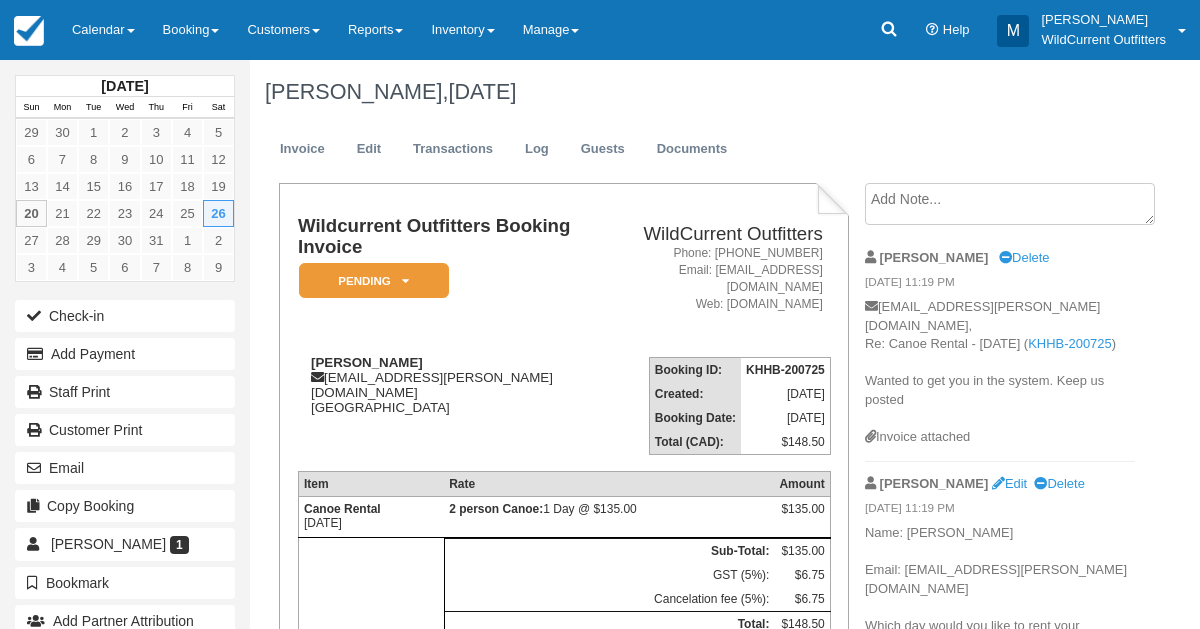 scroll, scrollTop: 0, scrollLeft: 0, axis: both 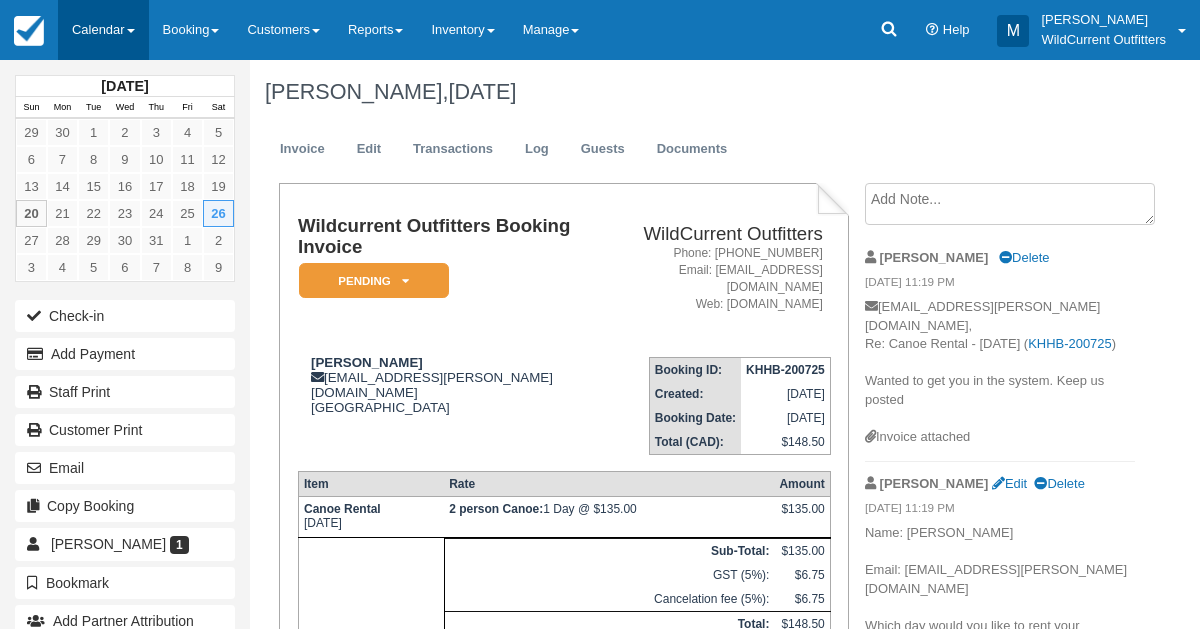 click on "Calendar" at bounding box center (103, 30) 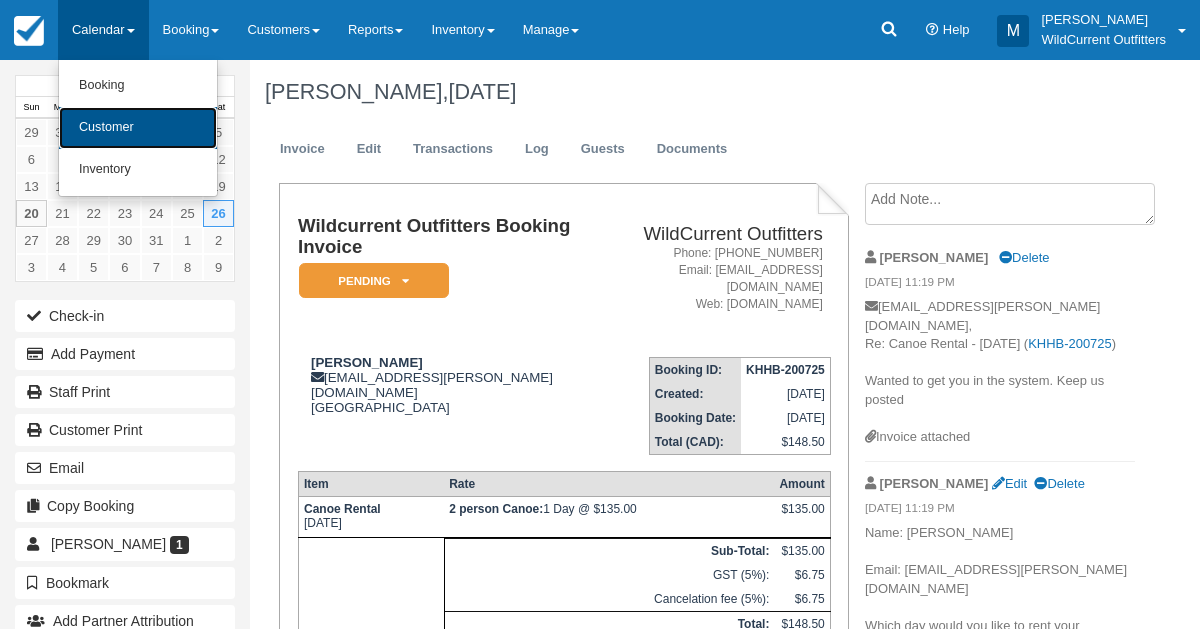 click on "Customer" at bounding box center (138, 128) 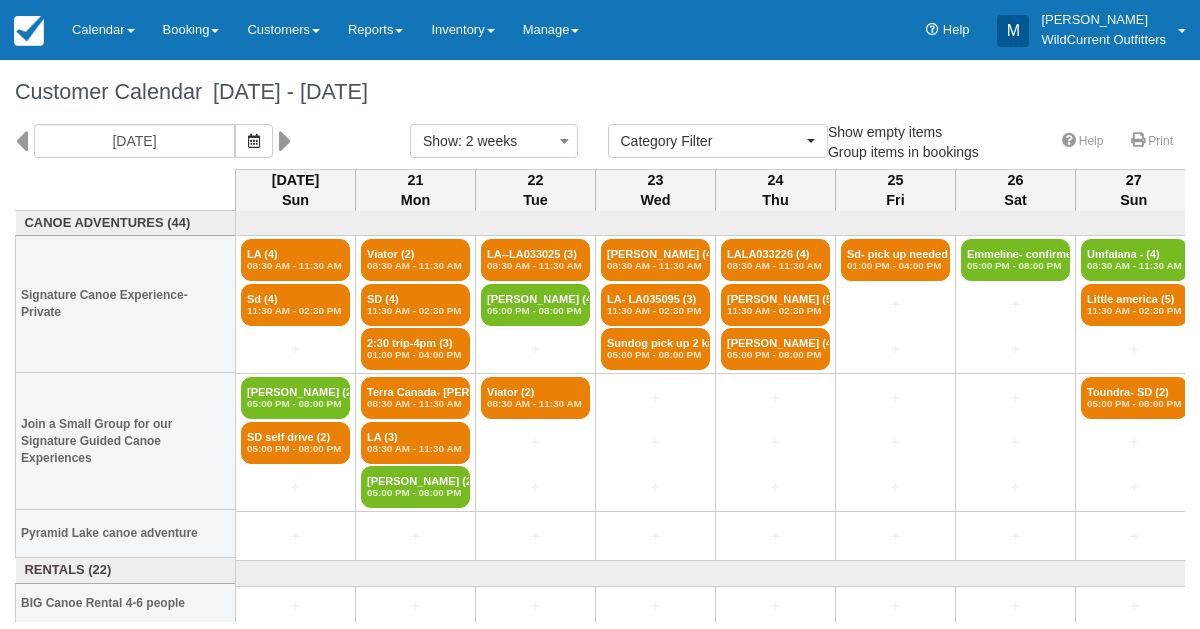 select 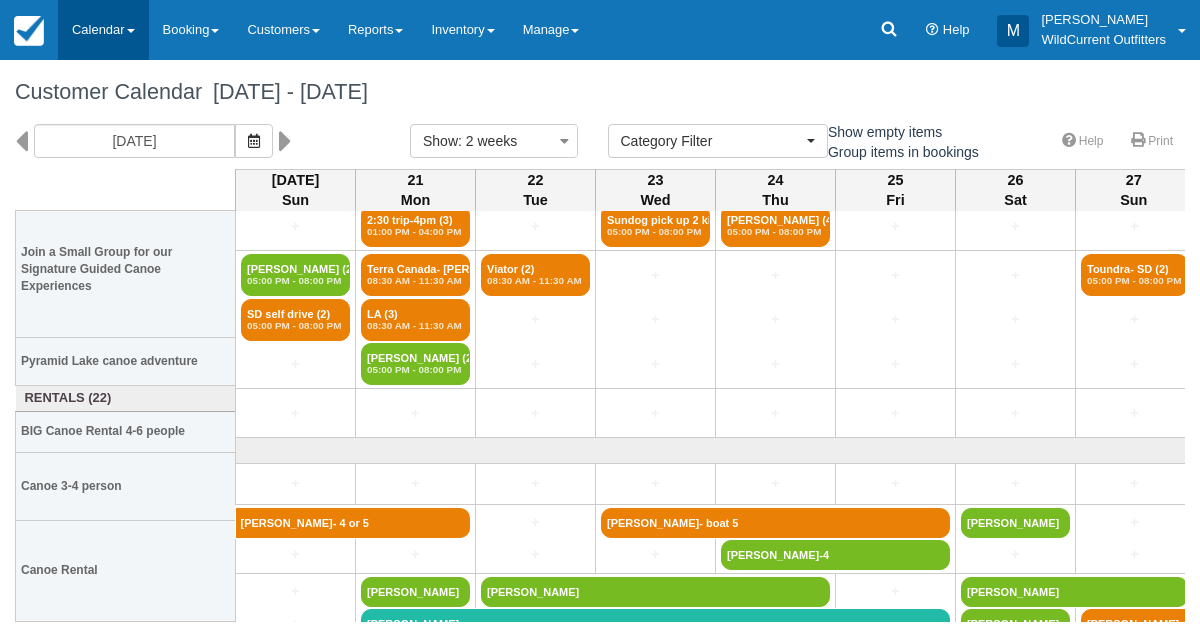scroll, scrollTop: 171, scrollLeft: 0, axis: vertical 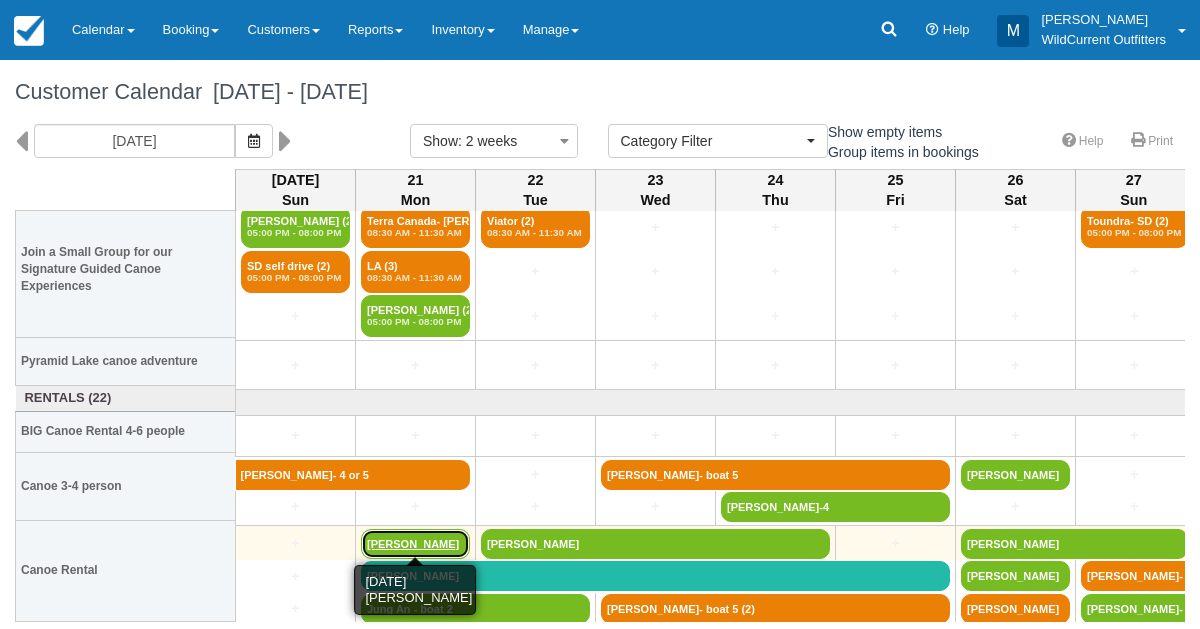 click on "[PERSON_NAME]" at bounding box center (415, 544) 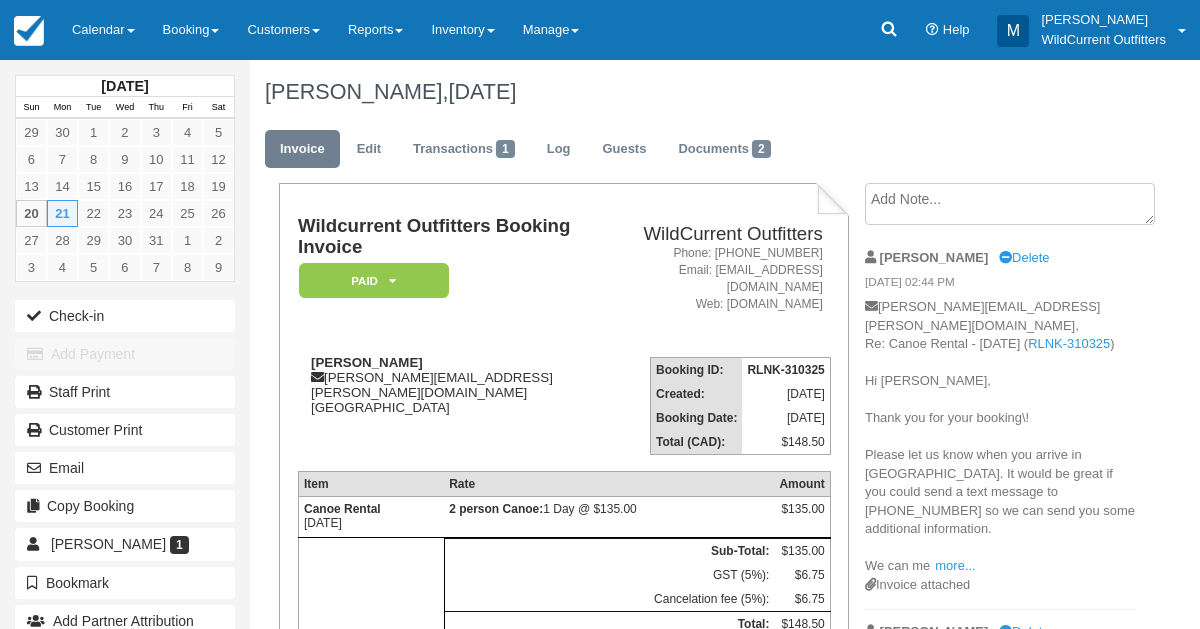 scroll, scrollTop: 0, scrollLeft: 0, axis: both 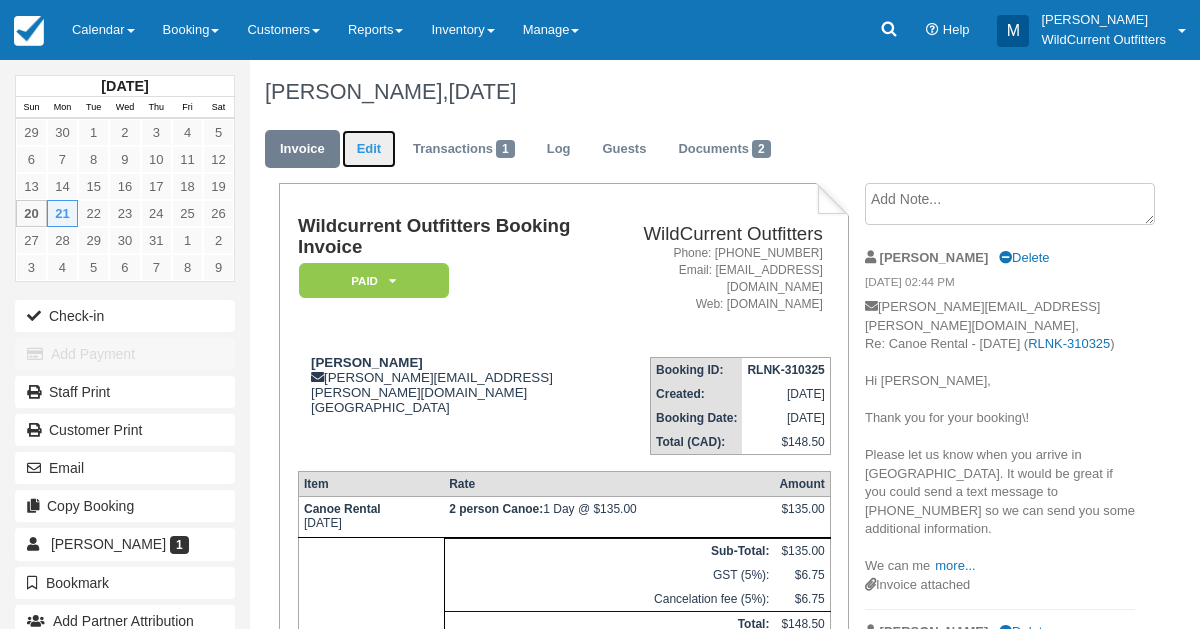 click on "Edit" at bounding box center (369, 149) 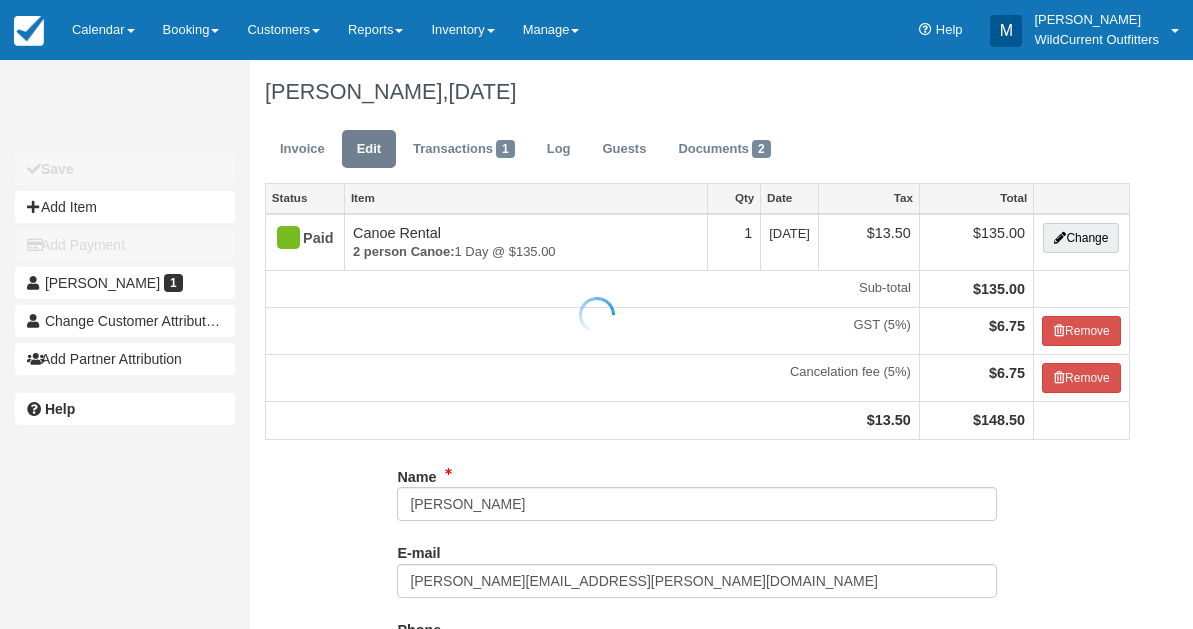 scroll, scrollTop: 0, scrollLeft: 0, axis: both 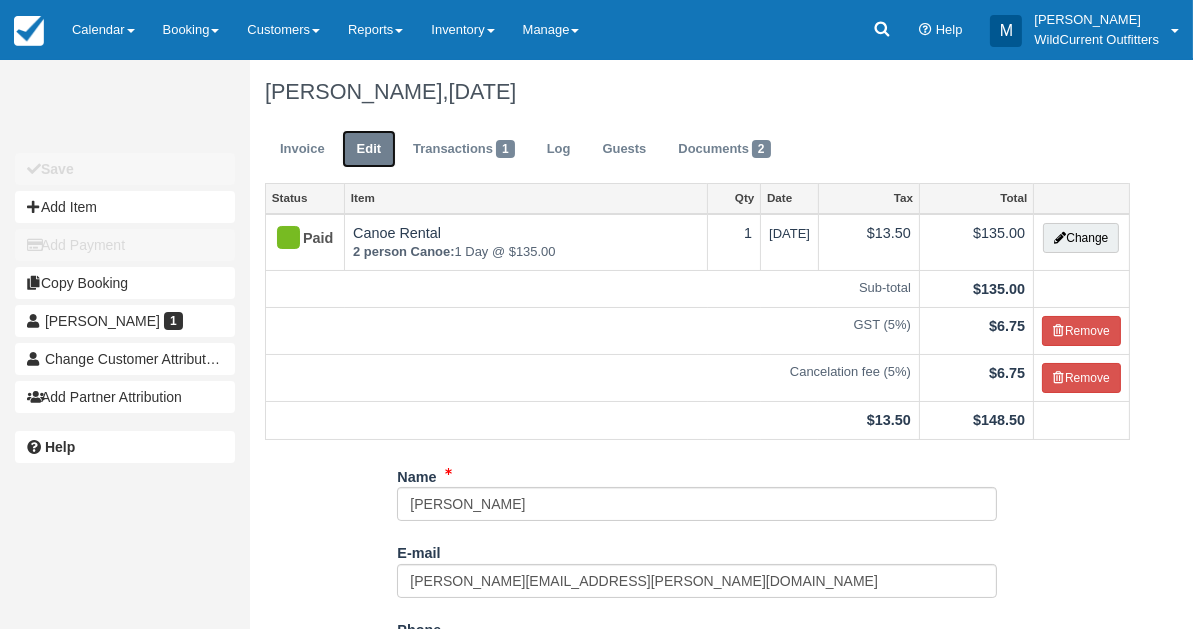 click on "Edit" at bounding box center [369, 149] 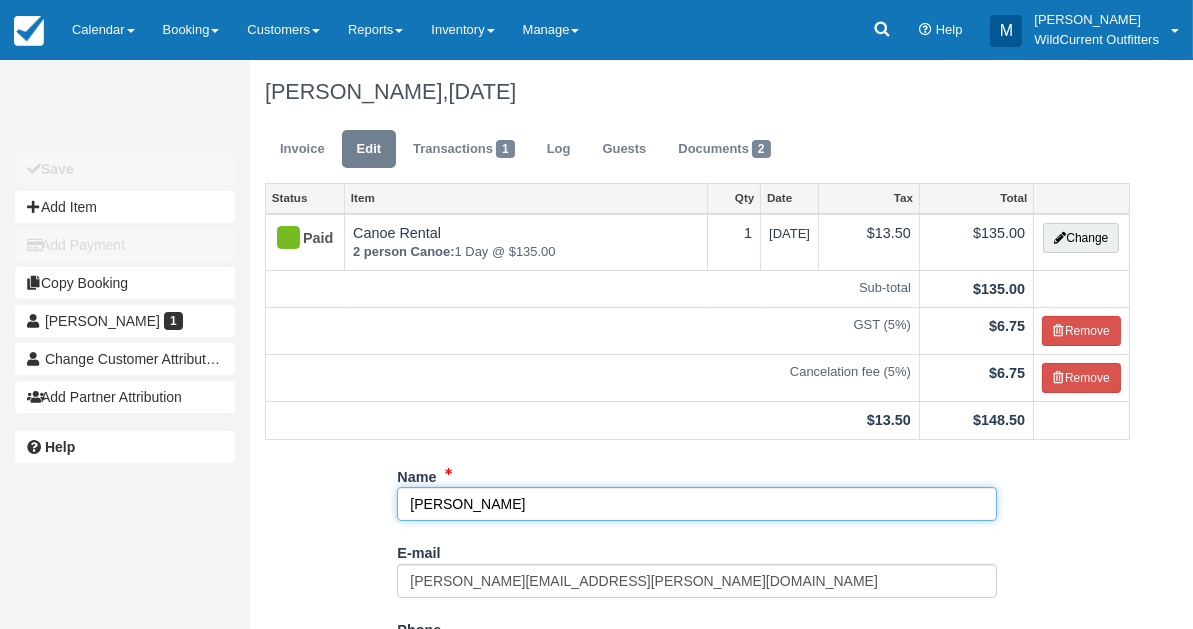 click on "Cassidy Marques" at bounding box center (697, 504) 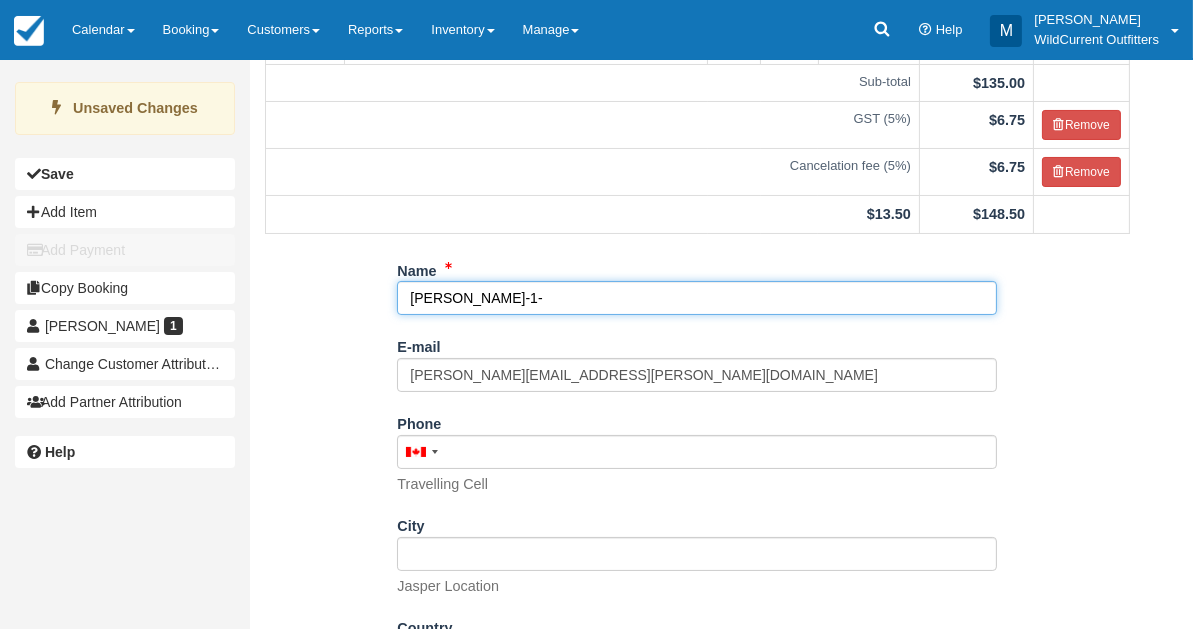 scroll, scrollTop: 356, scrollLeft: 0, axis: vertical 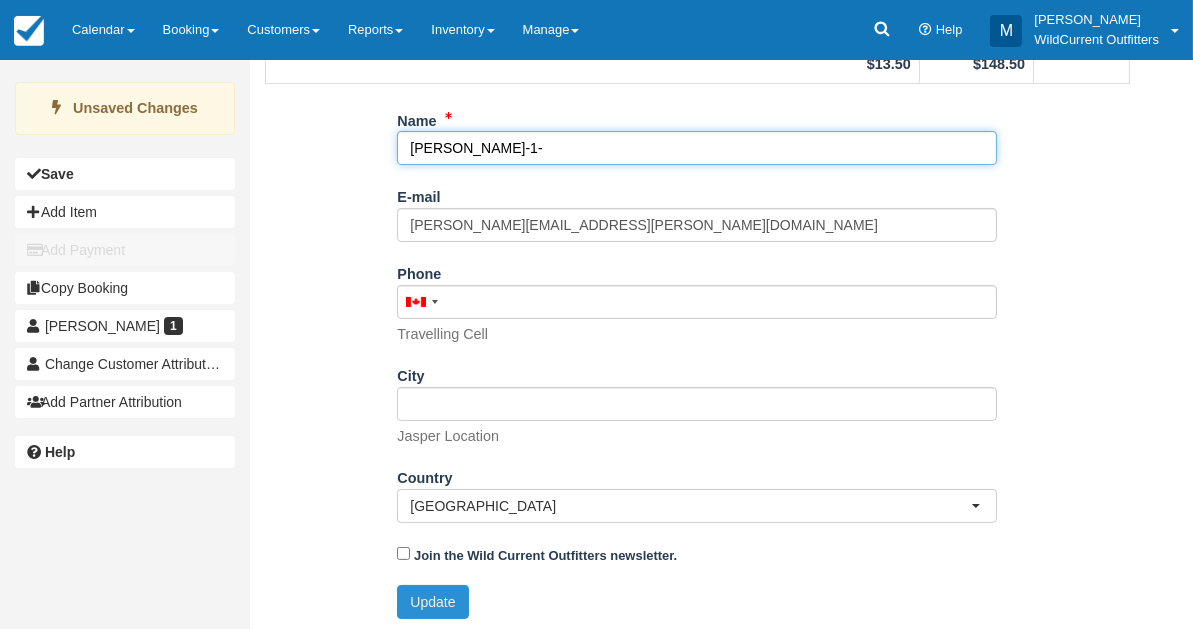 type on "Cassidy Marques-1-" 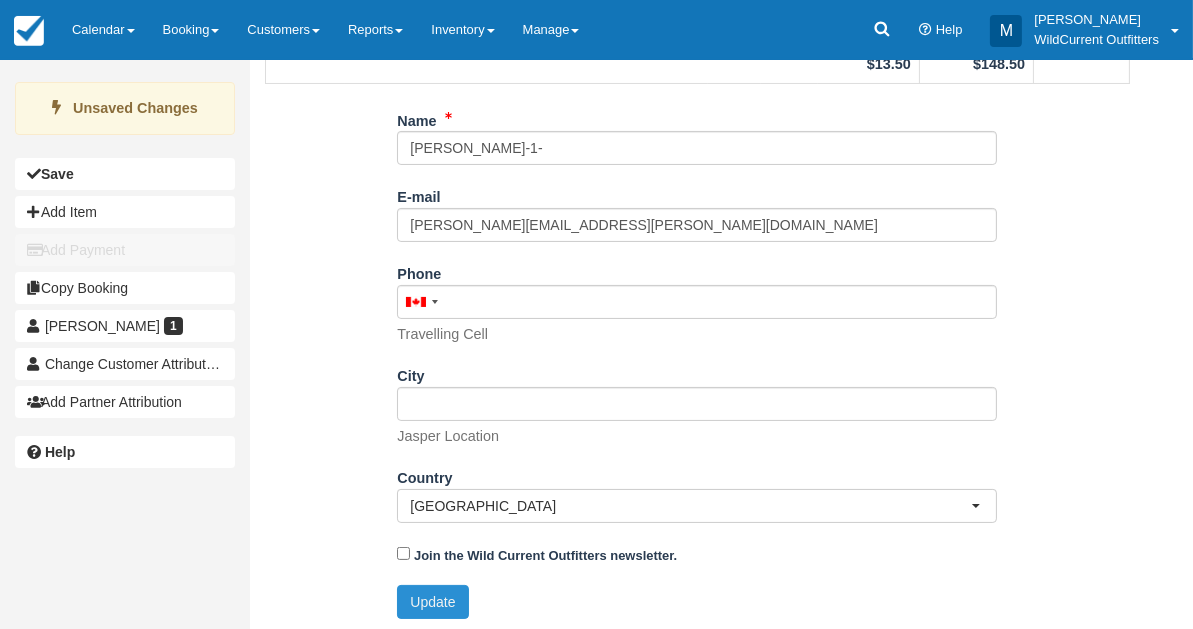 click on "Update" at bounding box center [432, 602] 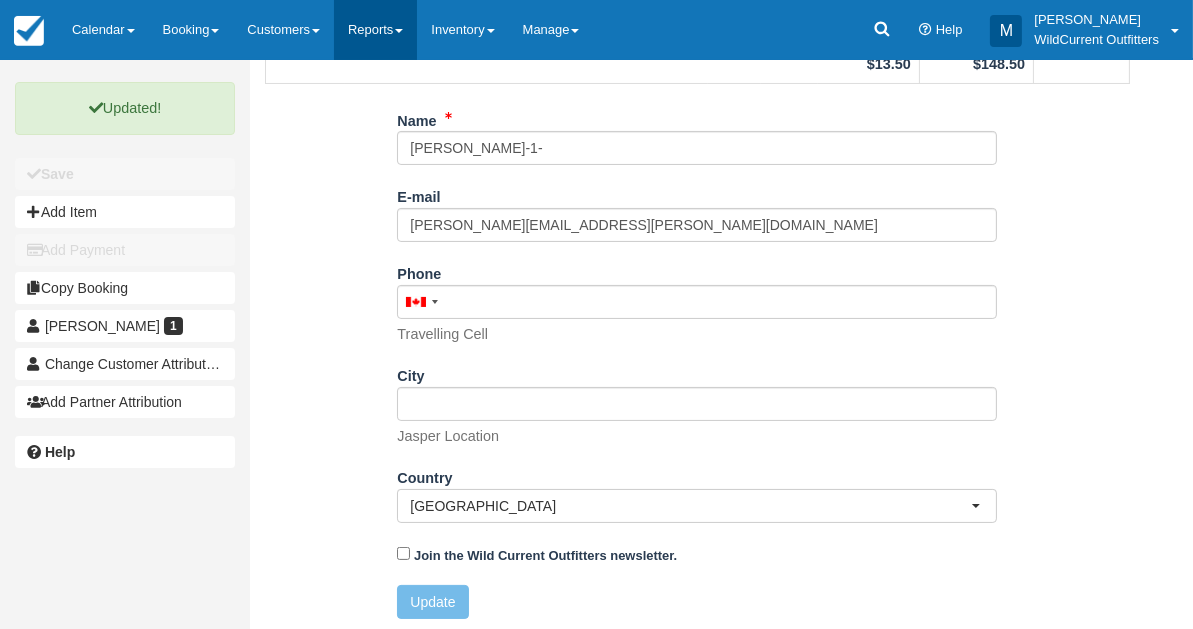 click on "Reports" at bounding box center [375, 30] 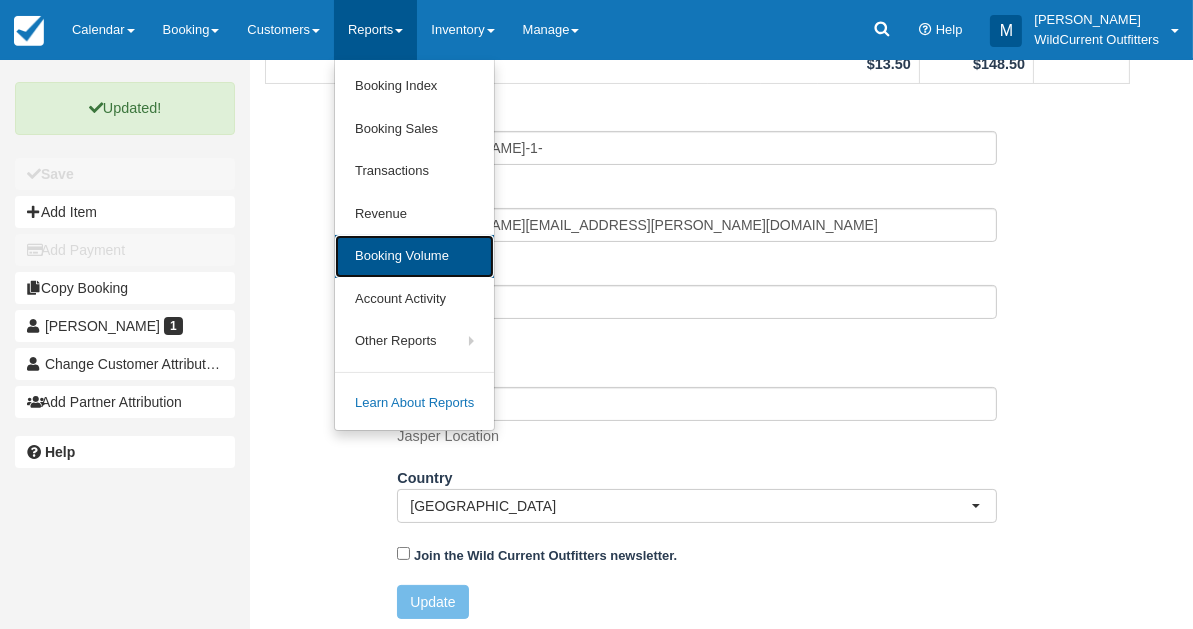 click on "Booking Volume" at bounding box center (414, 256) 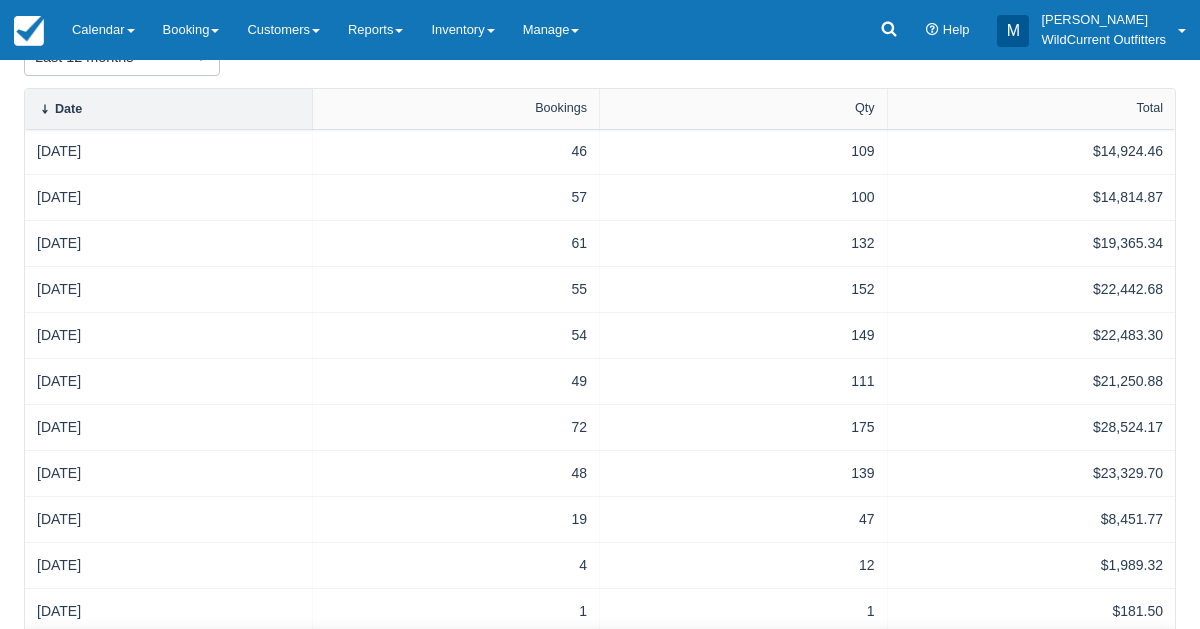 scroll, scrollTop: 478, scrollLeft: 0, axis: vertical 